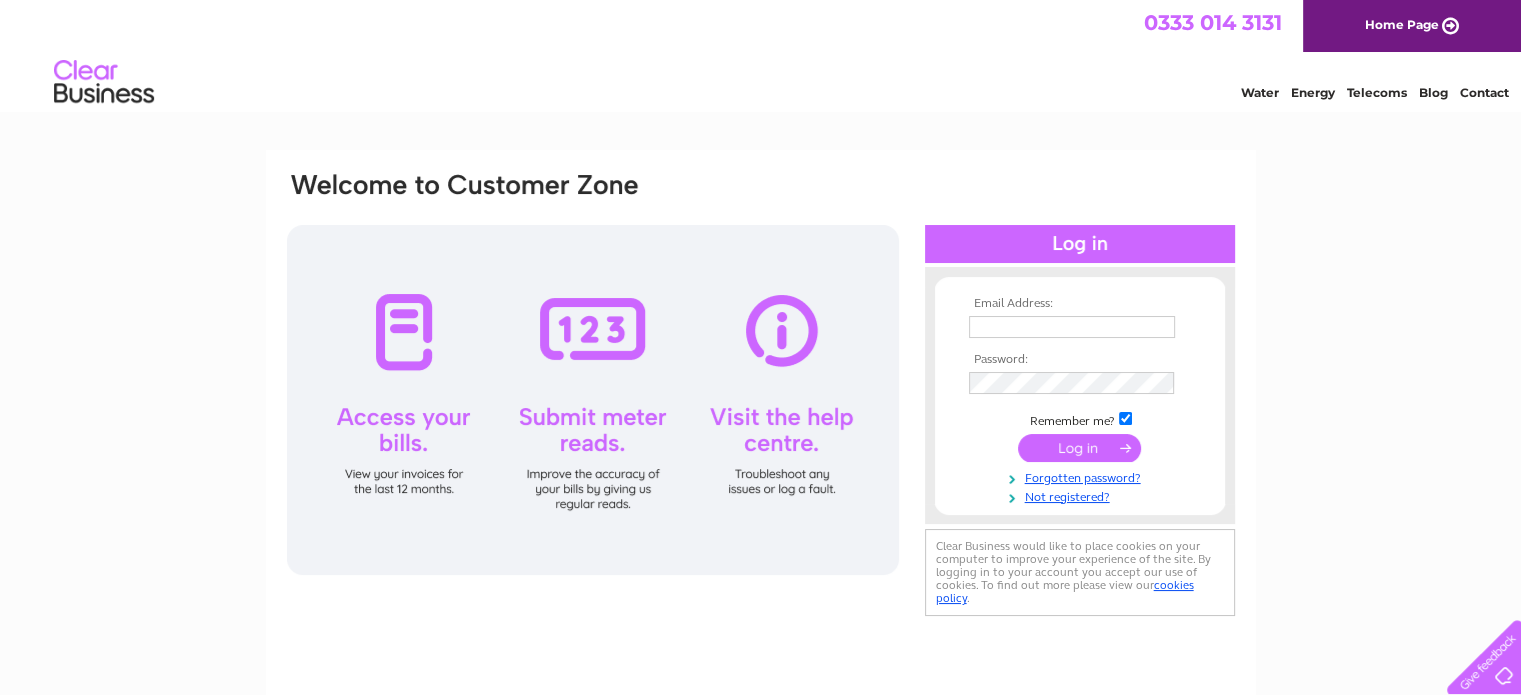 scroll, scrollTop: 0, scrollLeft: 0, axis: both 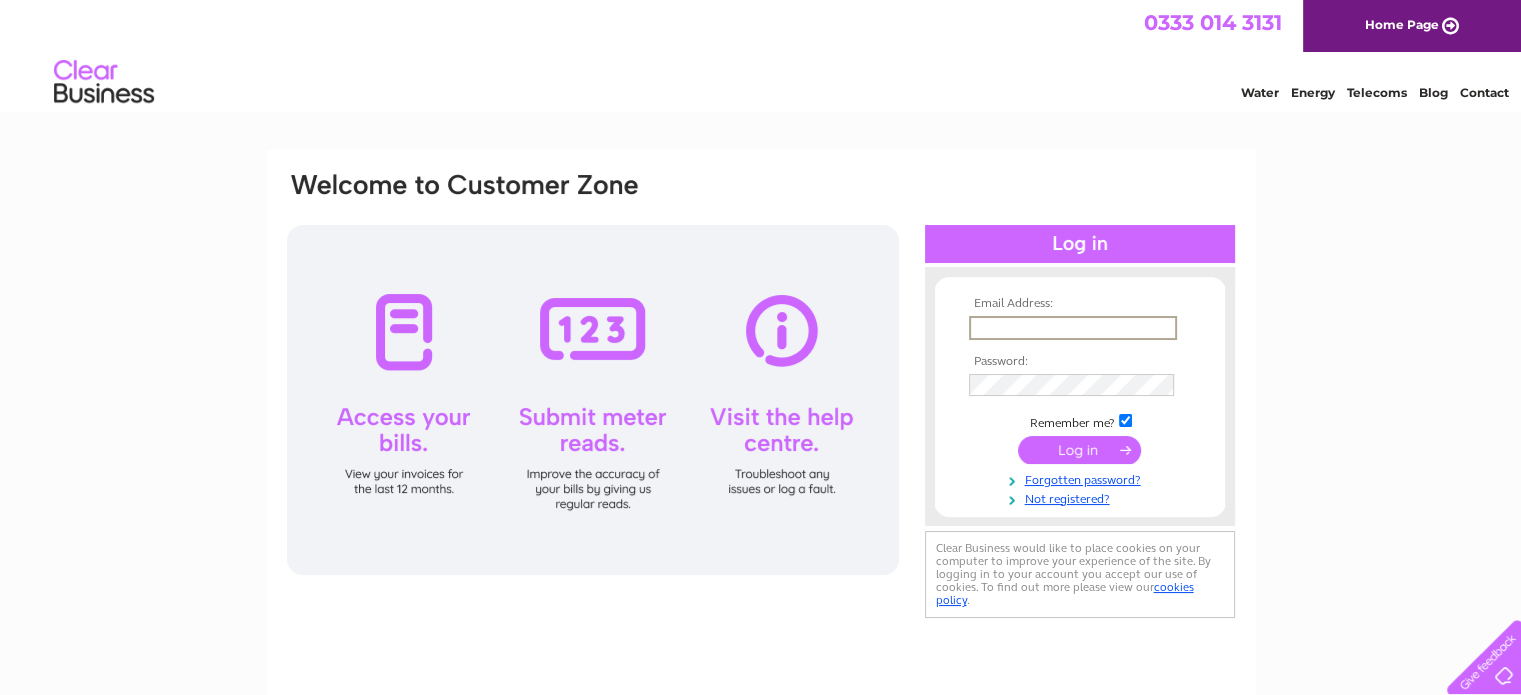 type on "[EMAIL]" 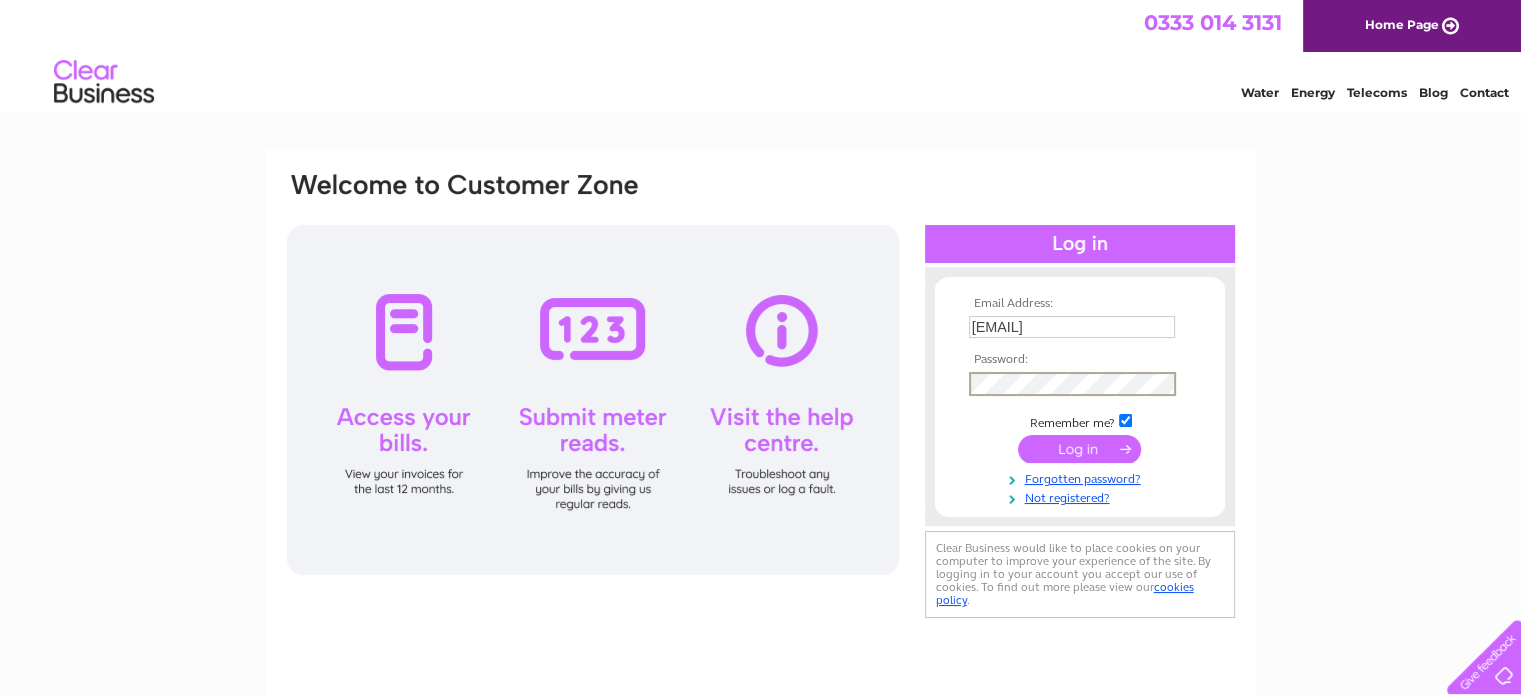 click at bounding box center [1079, 449] 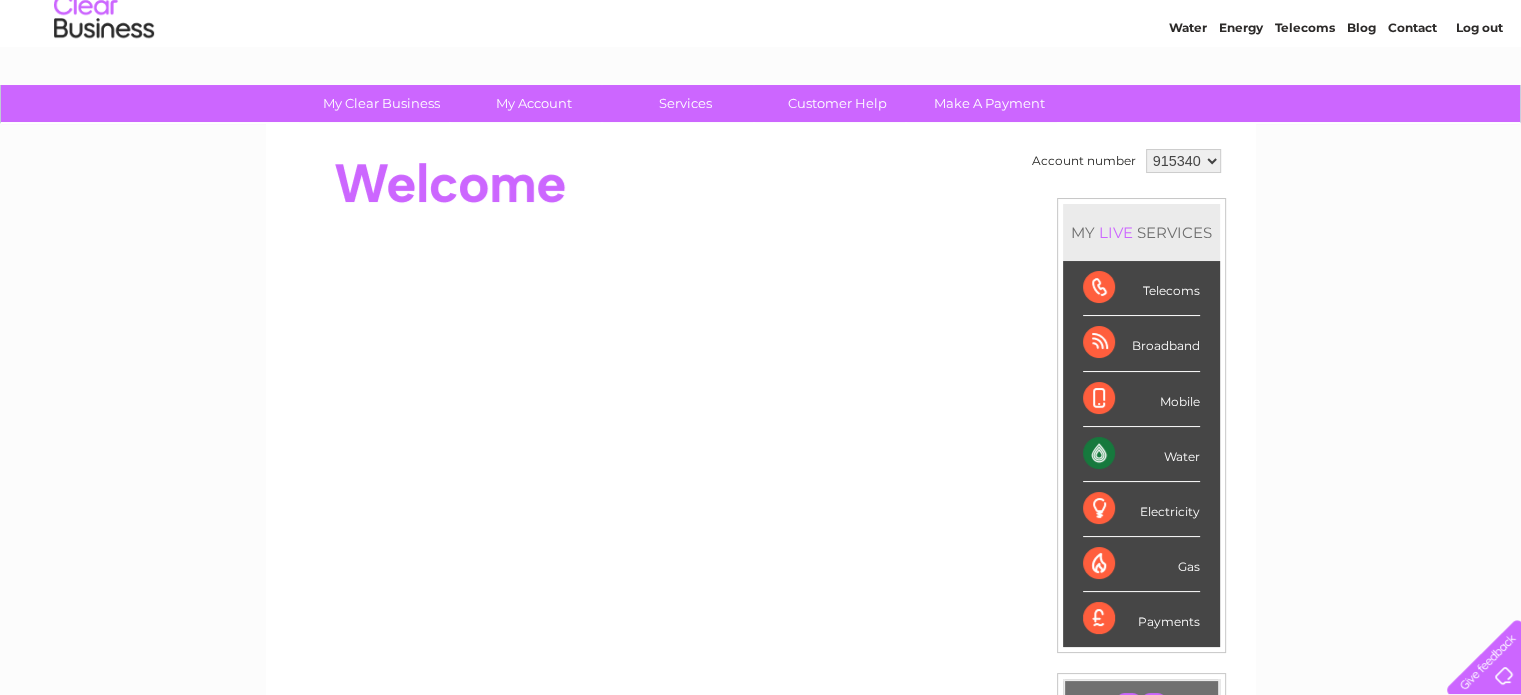 scroll, scrollTop: 100, scrollLeft: 0, axis: vertical 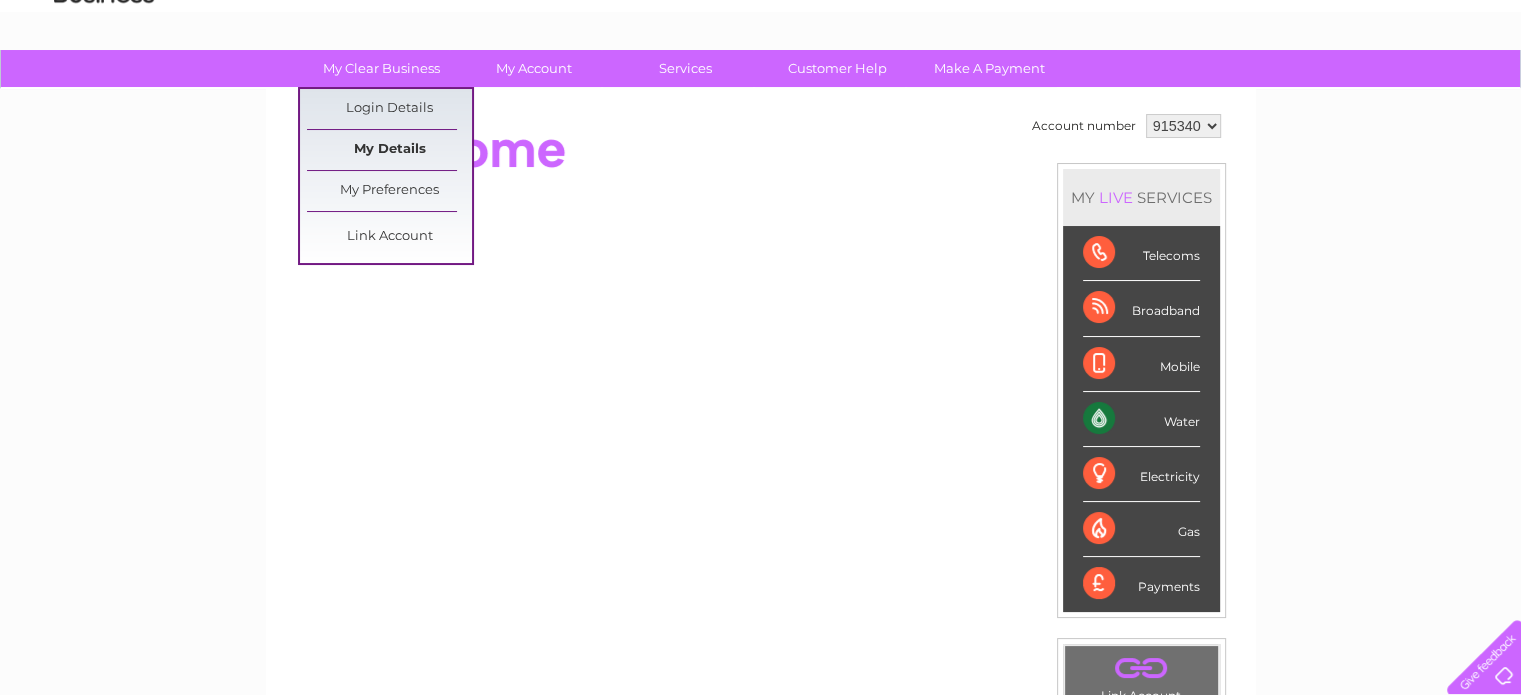 click on "My Details" at bounding box center [389, 150] 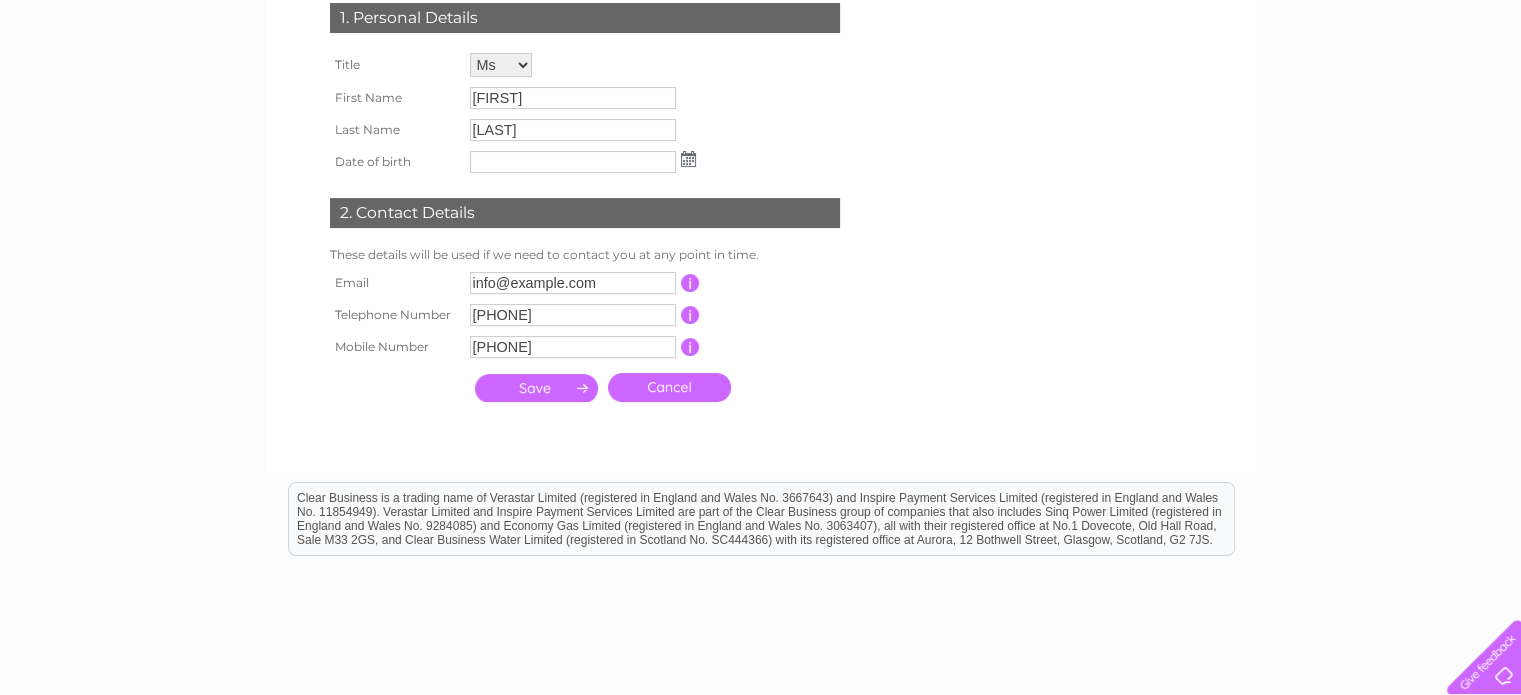 scroll, scrollTop: 0, scrollLeft: 0, axis: both 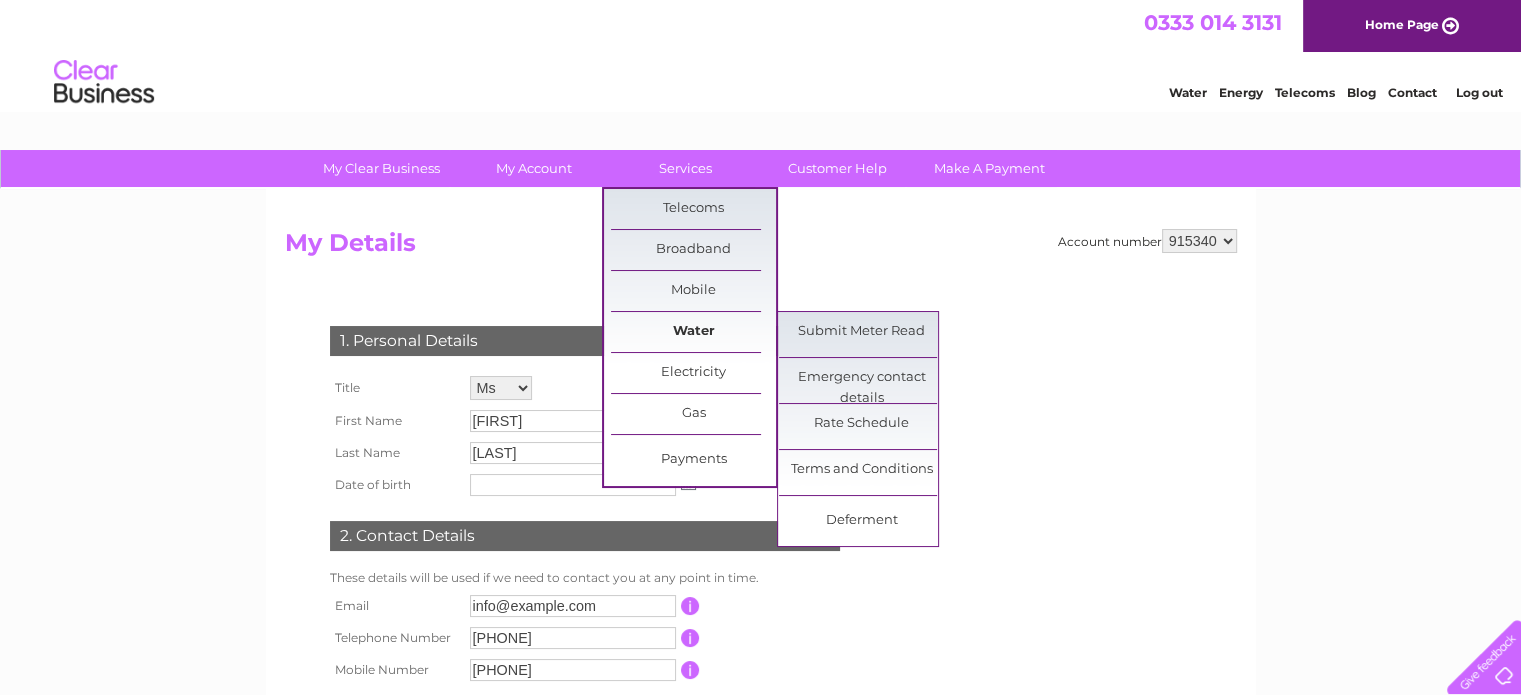 click on "Water" at bounding box center [693, 332] 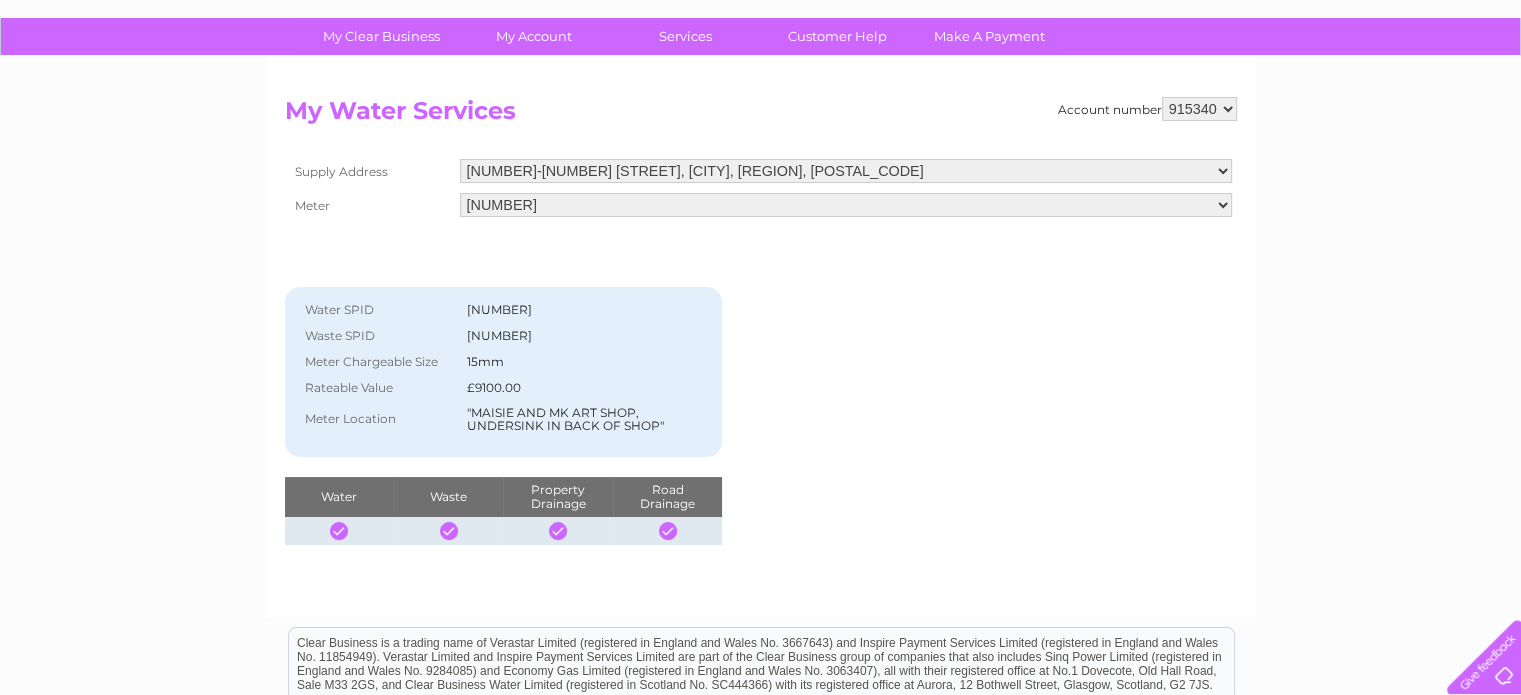 scroll, scrollTop: 100, scrollLeft: 0, axis: vertical 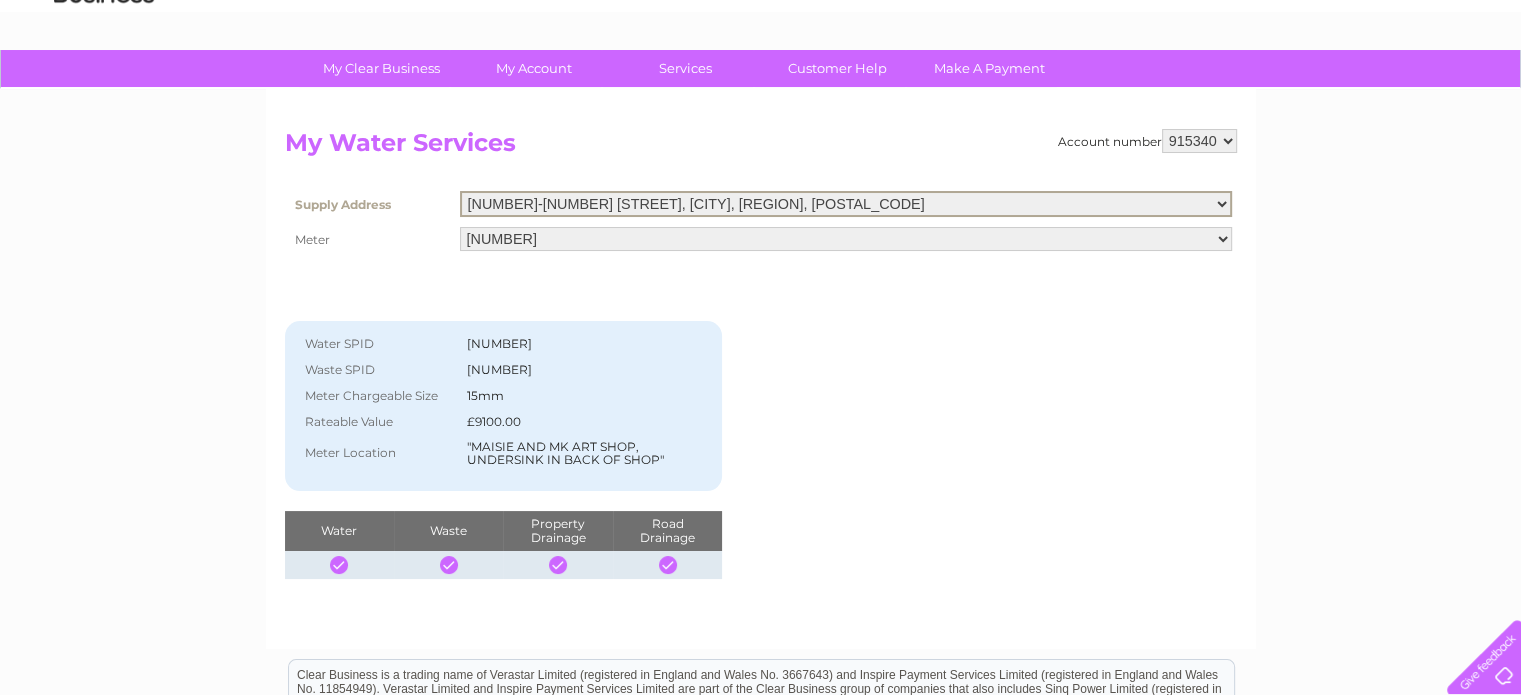 click on "1-3 St. Catherine Street, Cupar, Fife, KY15 4LS
2 High Street, Dundee, Angus, DD1 1SX" at bounding box center [846, 204] 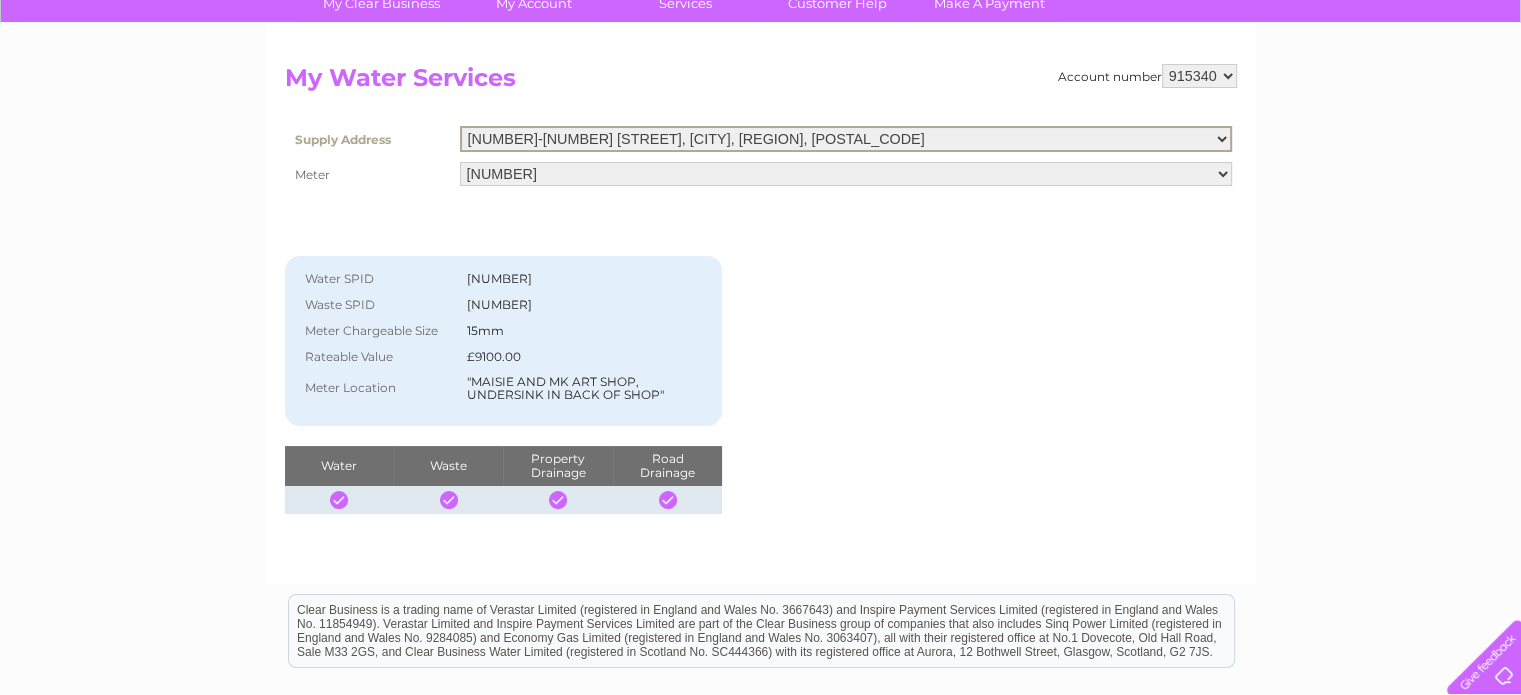 scroll, scrollTop: 200, scrollLeft: 0, axis: vertical 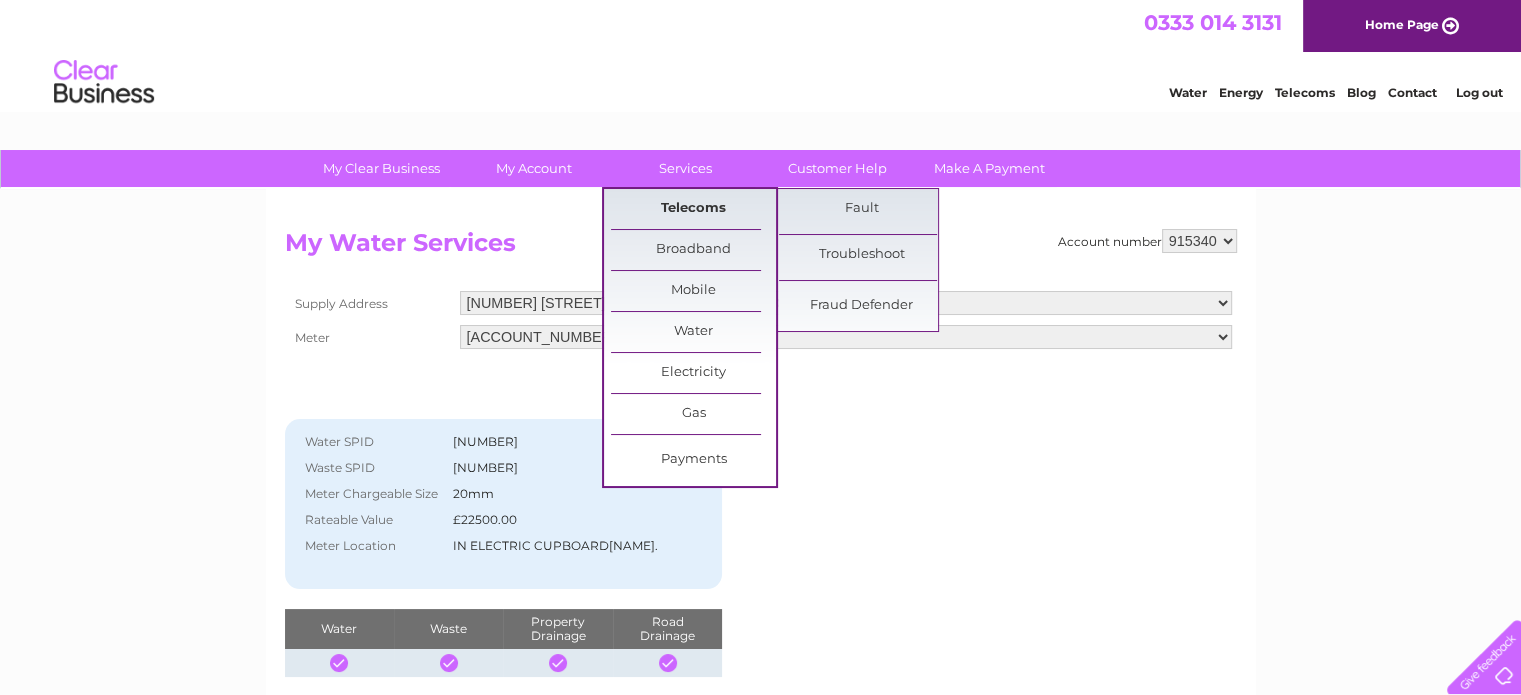 click on "Telecoms" at bounding box center (693, 209) 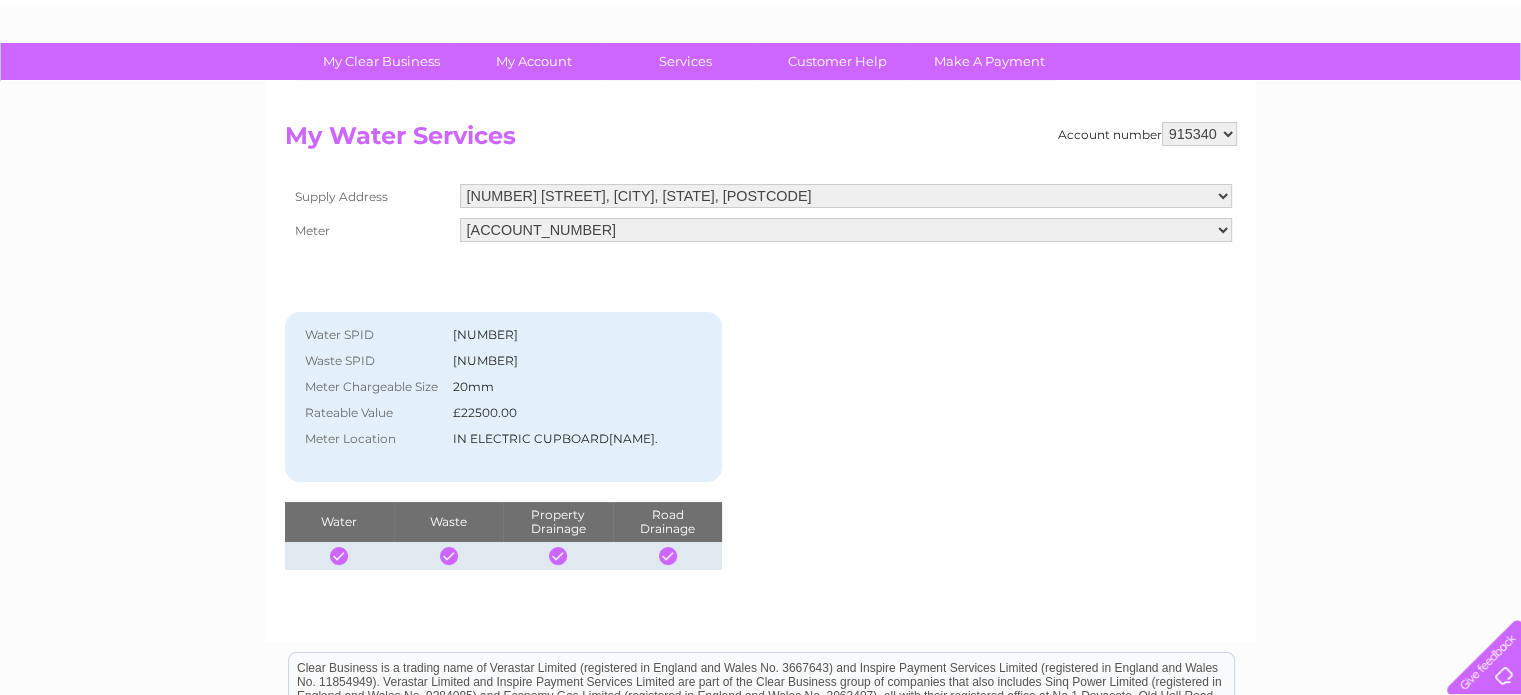 scroll, scrollTop: 0, scrollLeft: 0, axis: both 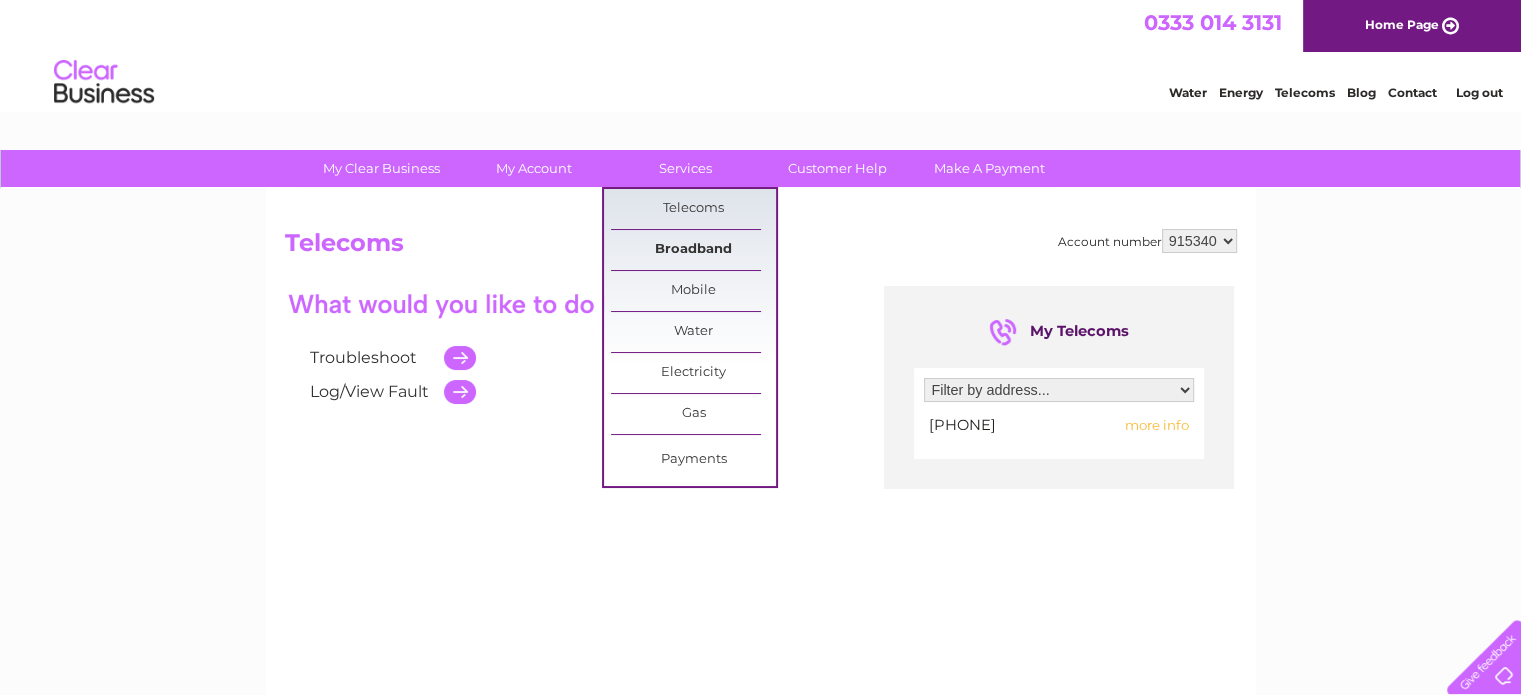 click on "Broadband" at bounding box center (693, 250) 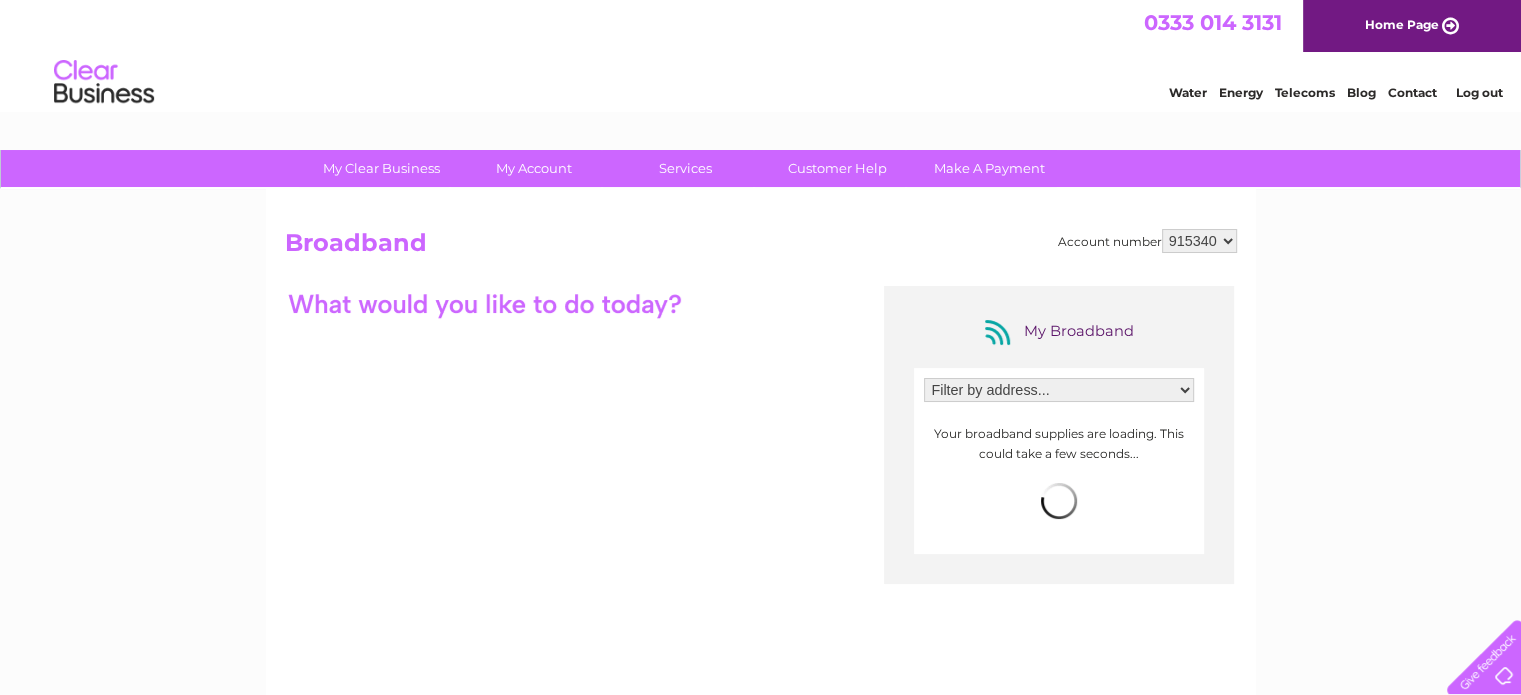scroll, scrollTop: 0, scrollLeft: 0, axis: both 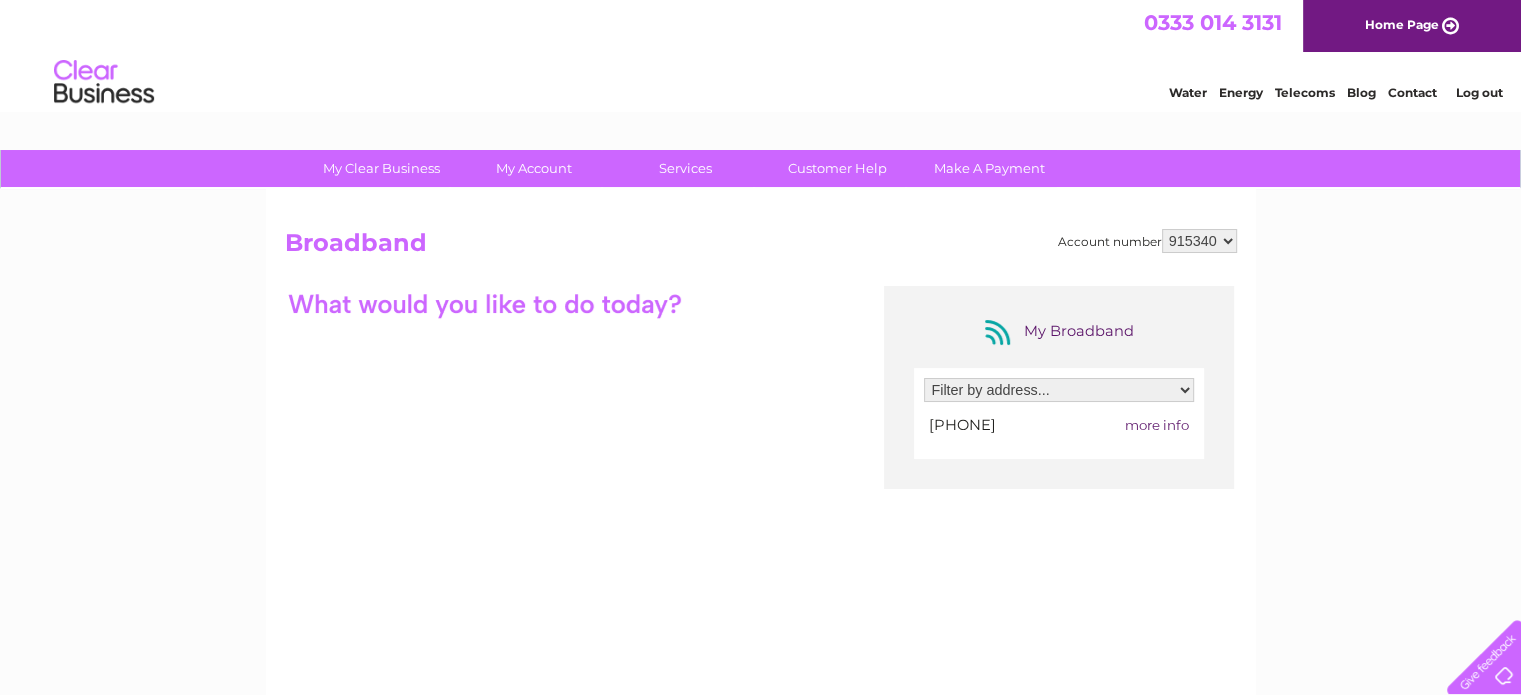 click on "Filter by address...
[NUMBER] [STREET], [CITY], [STATE], [POSTCODE]" at bounding box center [1059, 390] 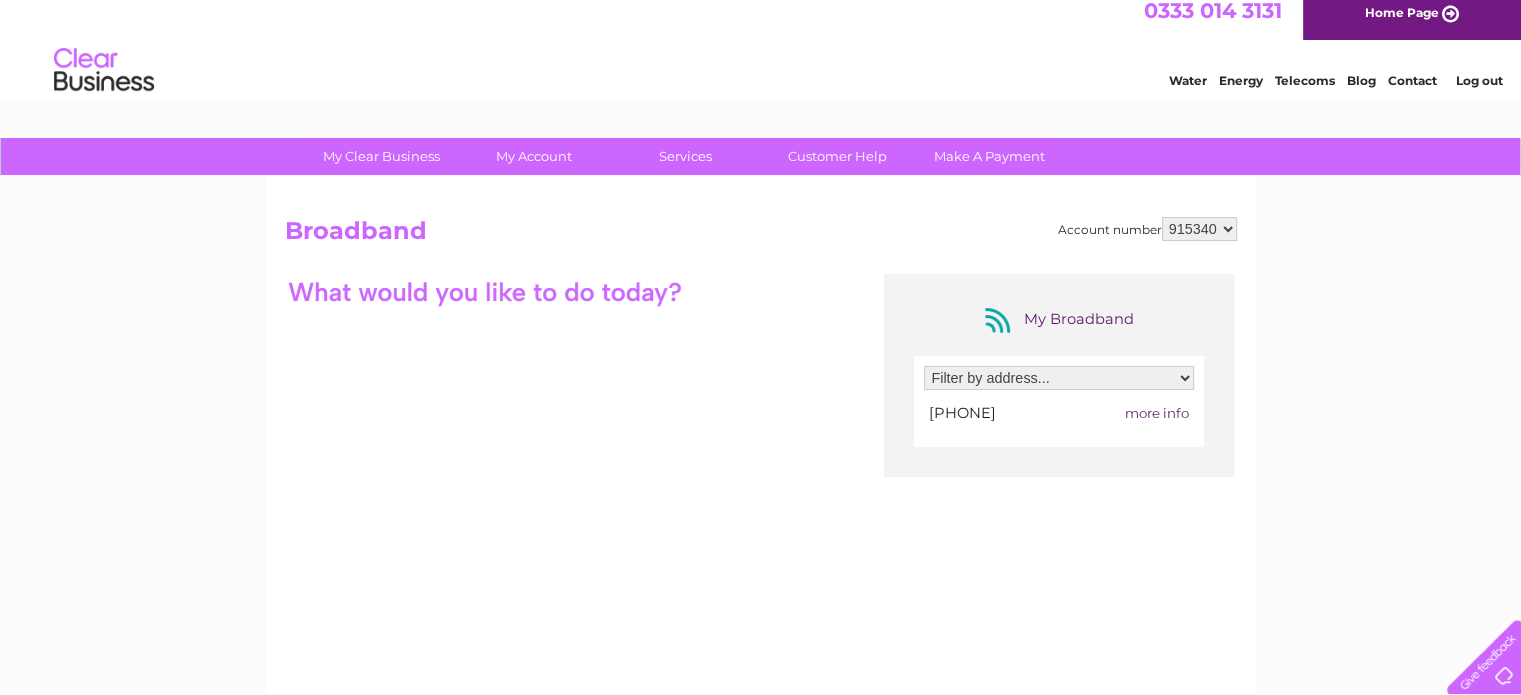 scroll, scrollTop: 0, scrollLeft: 0, axis: both 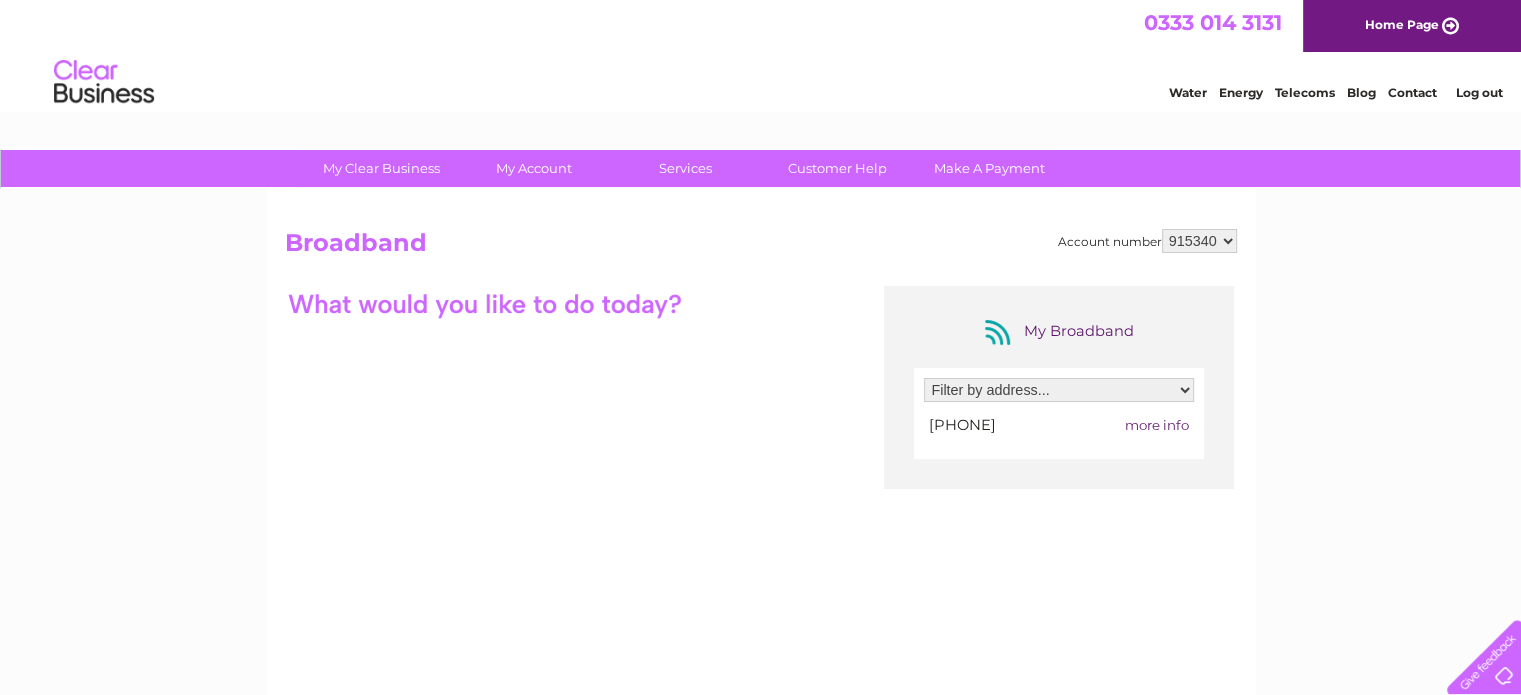 click on "My Broadband
Filter by address...
2 High Street, Dundee, Angus, DD1 1SX
01382201786
more info" at bounding box center (761, 481) 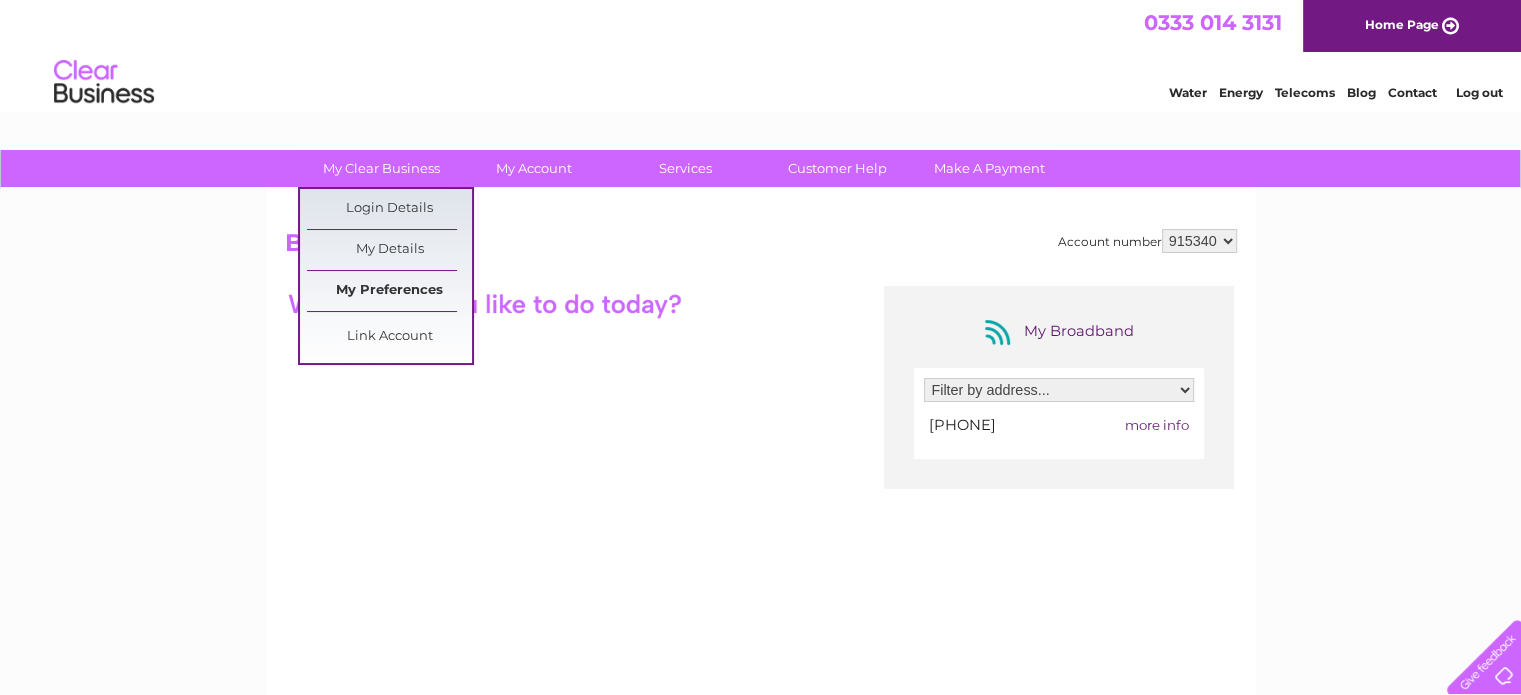 click on "My Preferences" at bounding box center (389, 291) 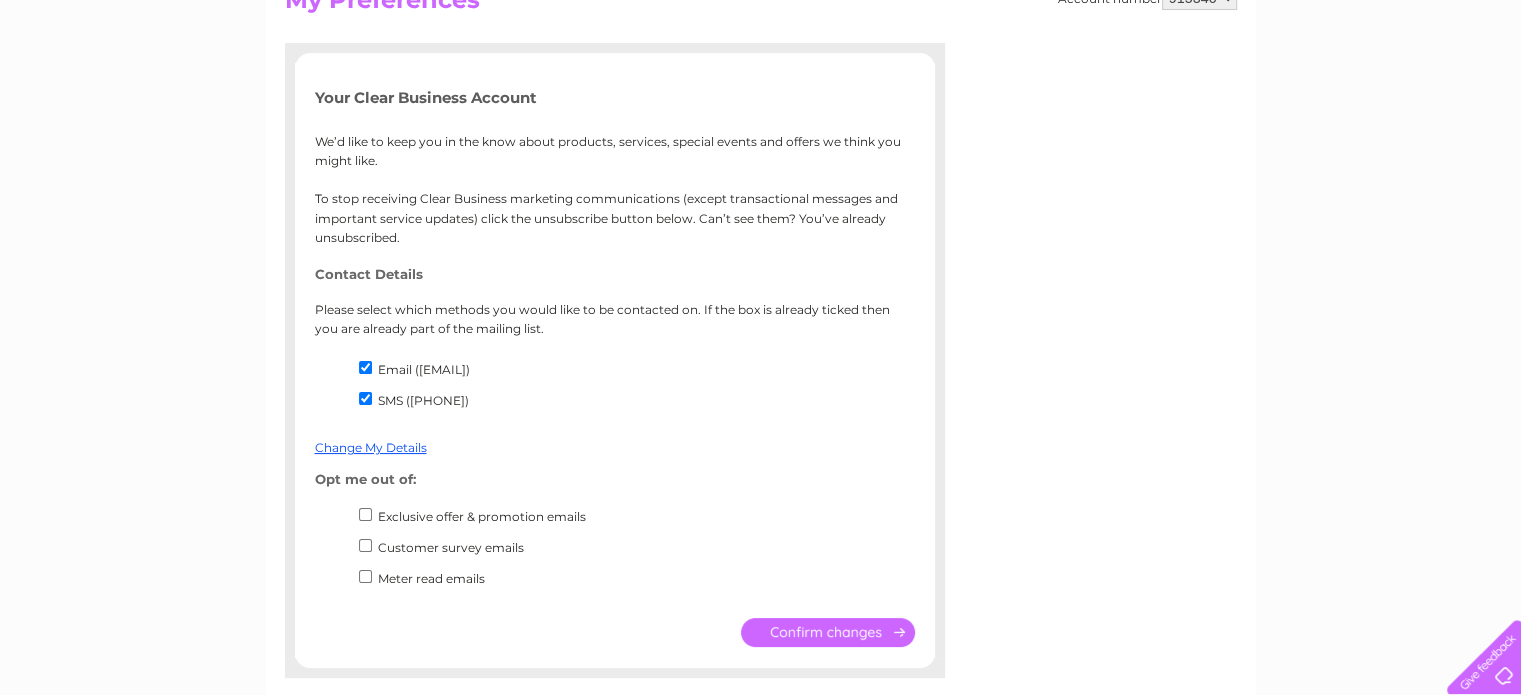scroll, scrollTop: 0, scrollLeft: 0, axis: both 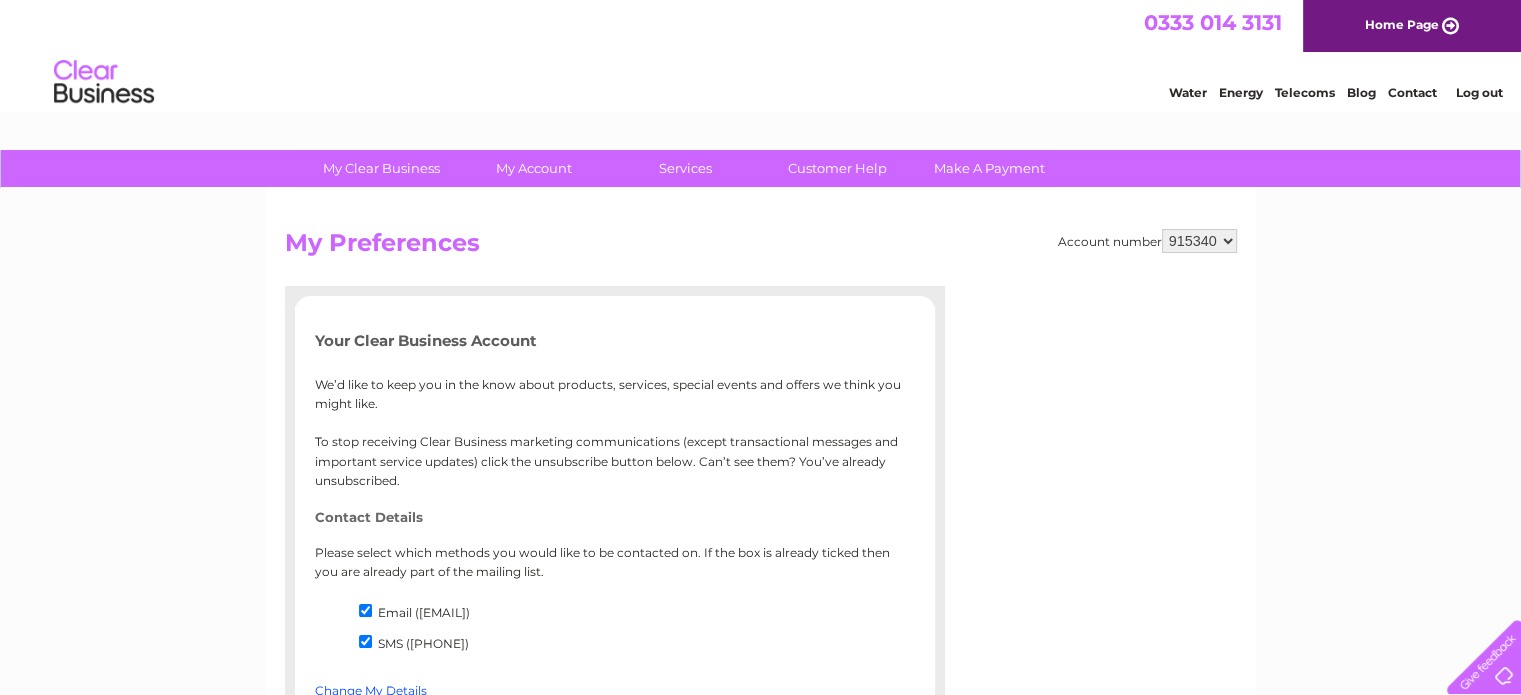 click on "My Preferences" at bounding box center [761, 248] 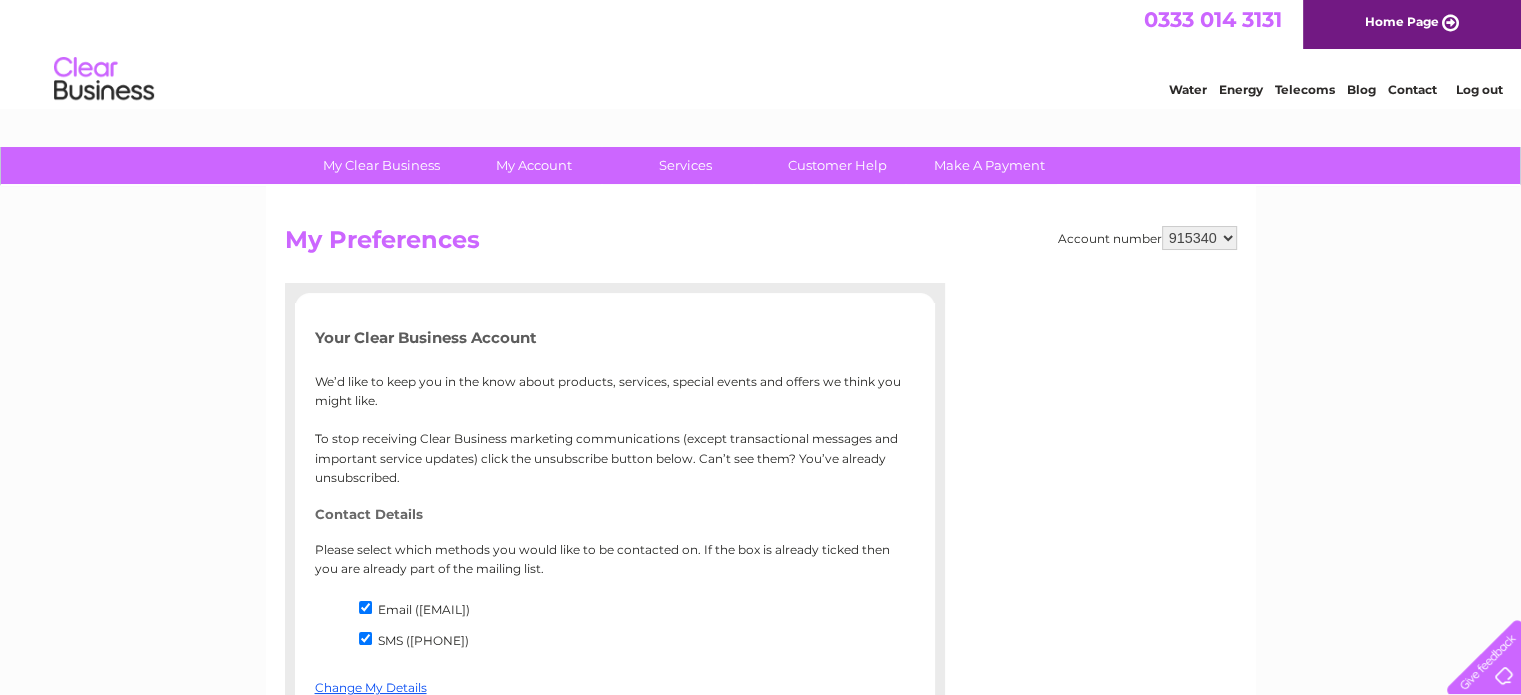 scroll, scrollTop: 0, scrollLeft: 0, axis: both 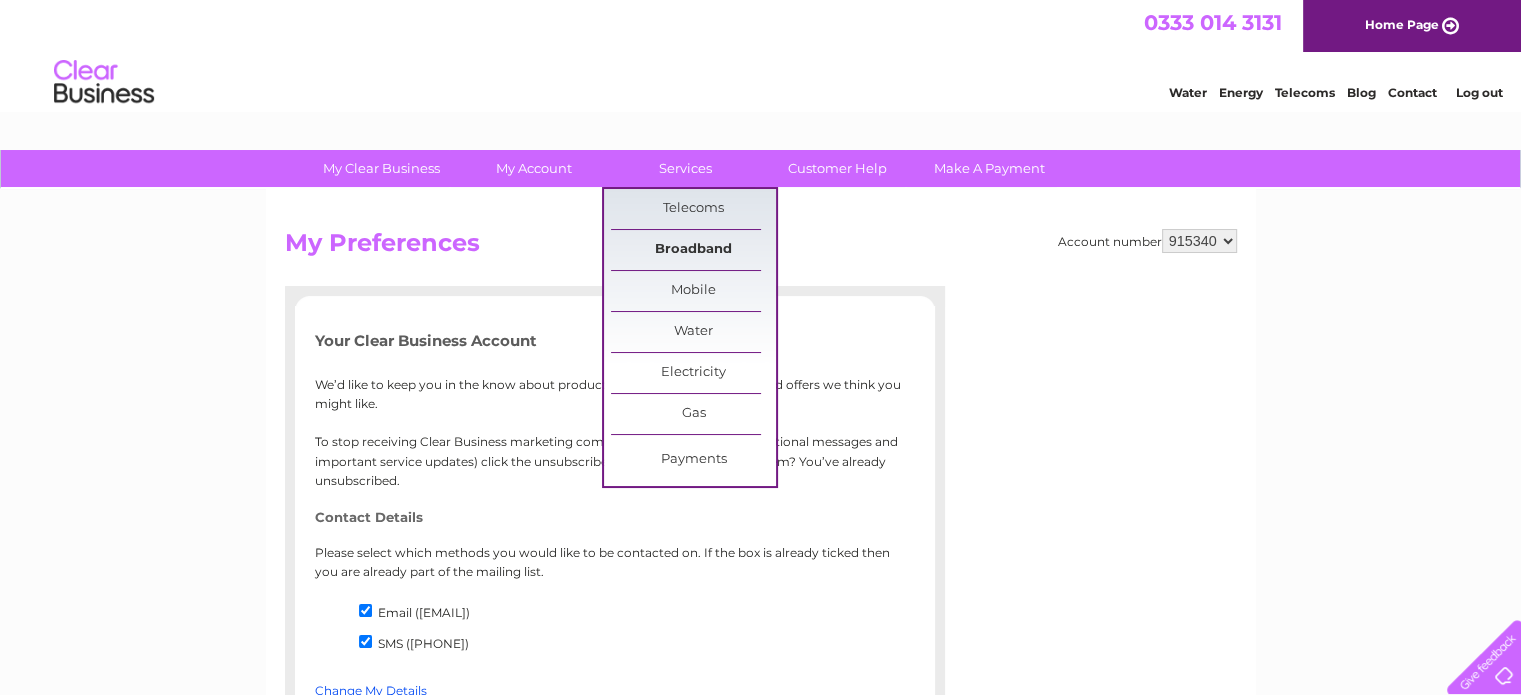 click on "Broadband" at bounding box center [693, 250] 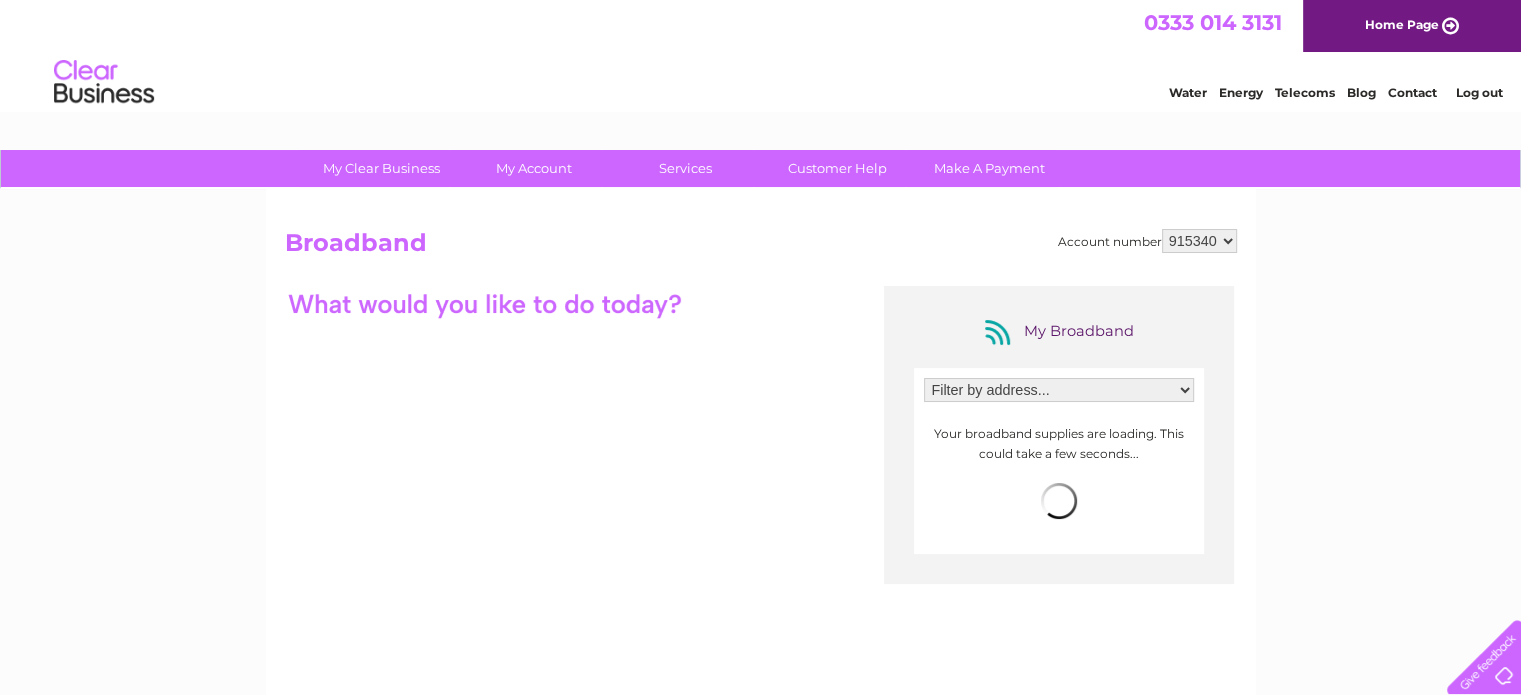 scroll, scrollTop: 0, scrollLeft: 0, axis: both 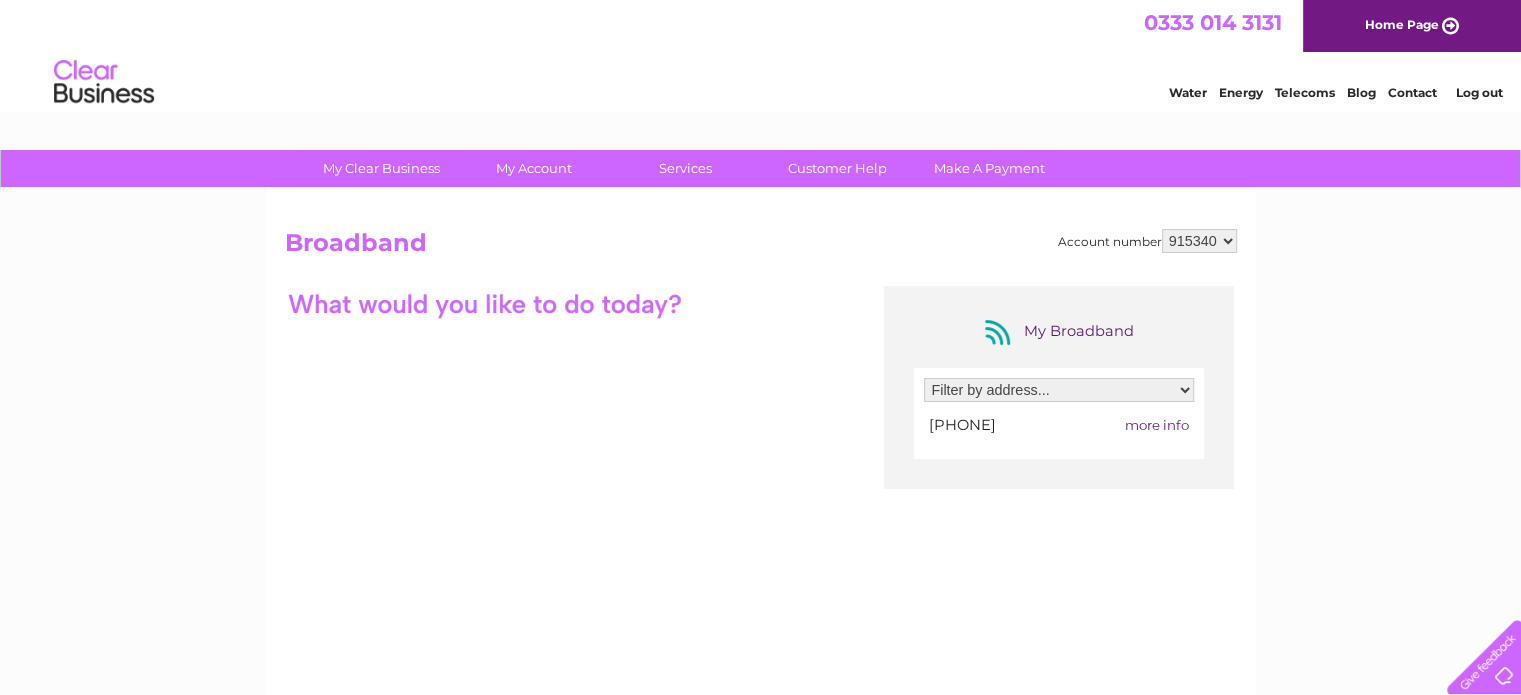 click on "Filter by address...
[NUMBER] [STREET], [CITY], [STATE], [POSTCODE]" at bounding box center (1059, 390) 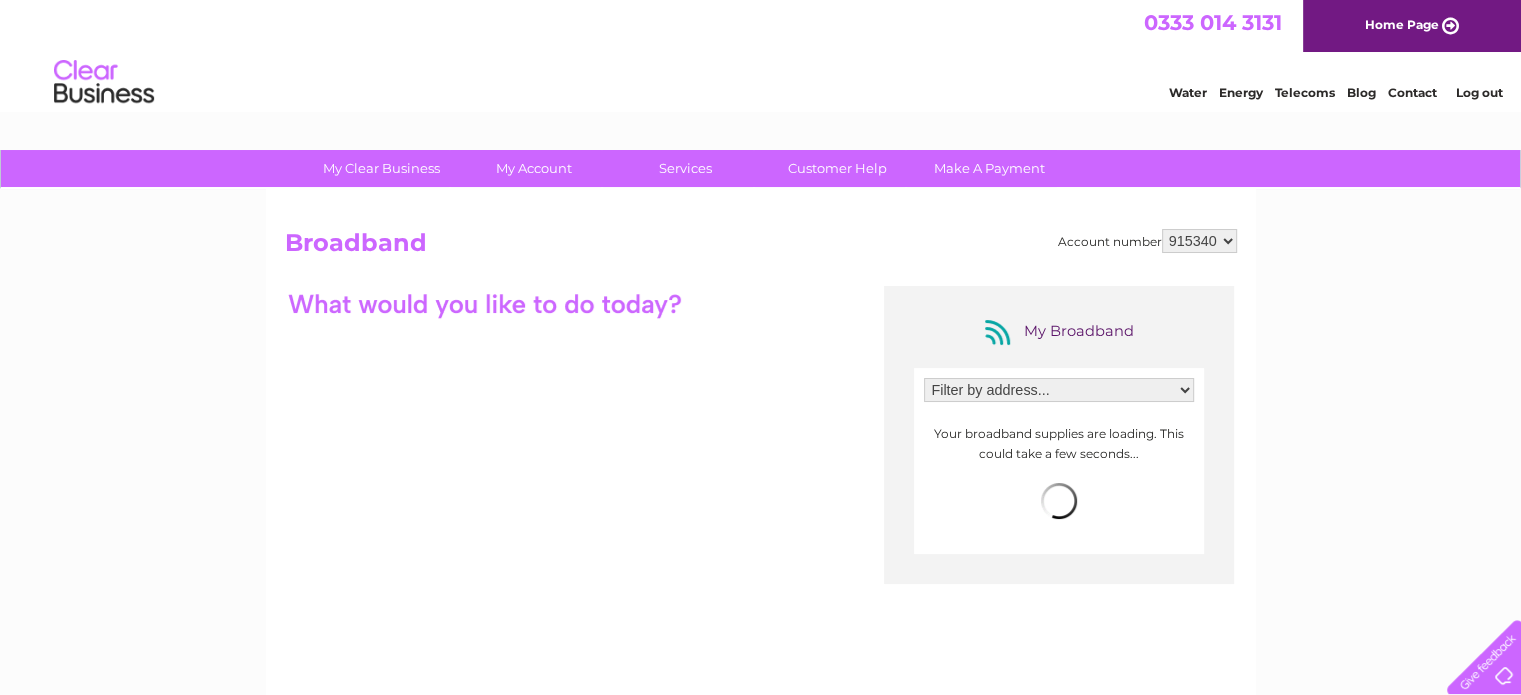 scroll, scrollTop: 0, scrollLeft: 0, axis: both 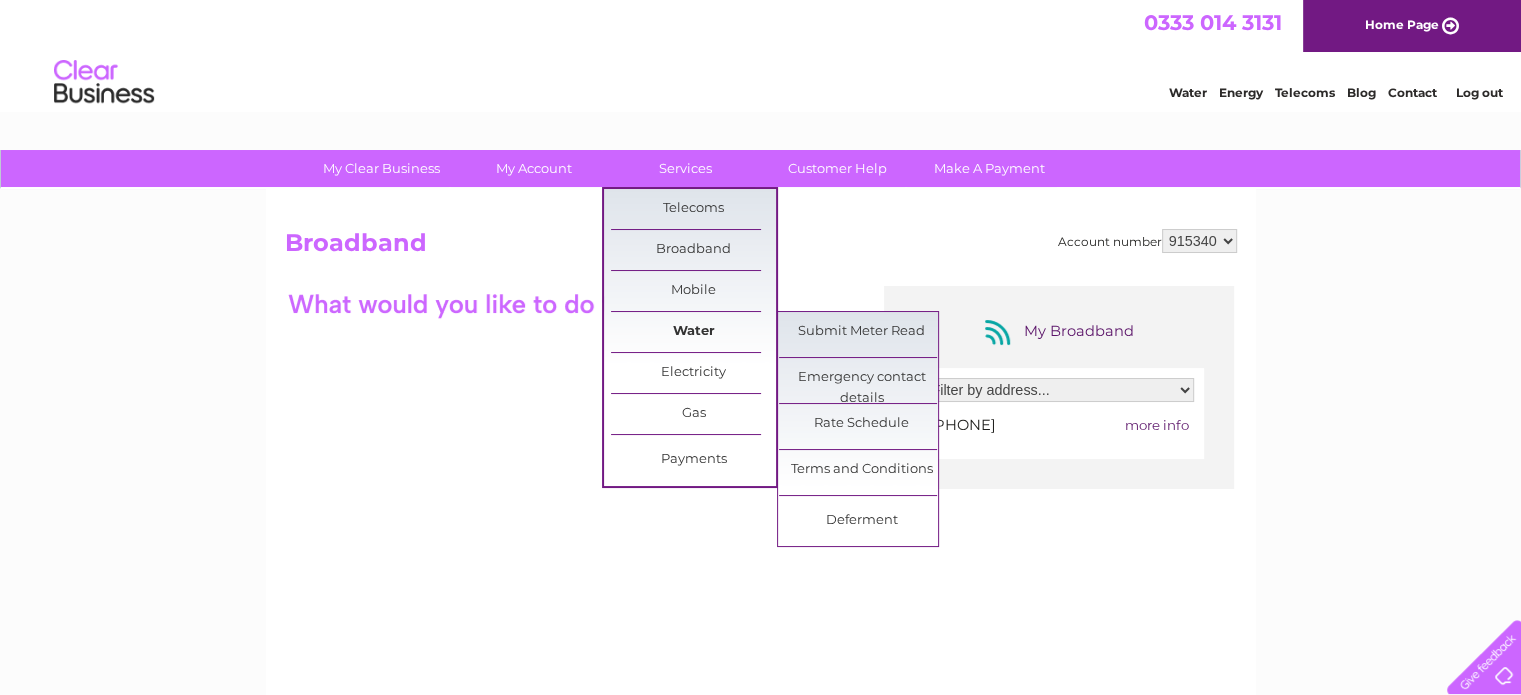click on "Water" at bounding box center (693, 332) 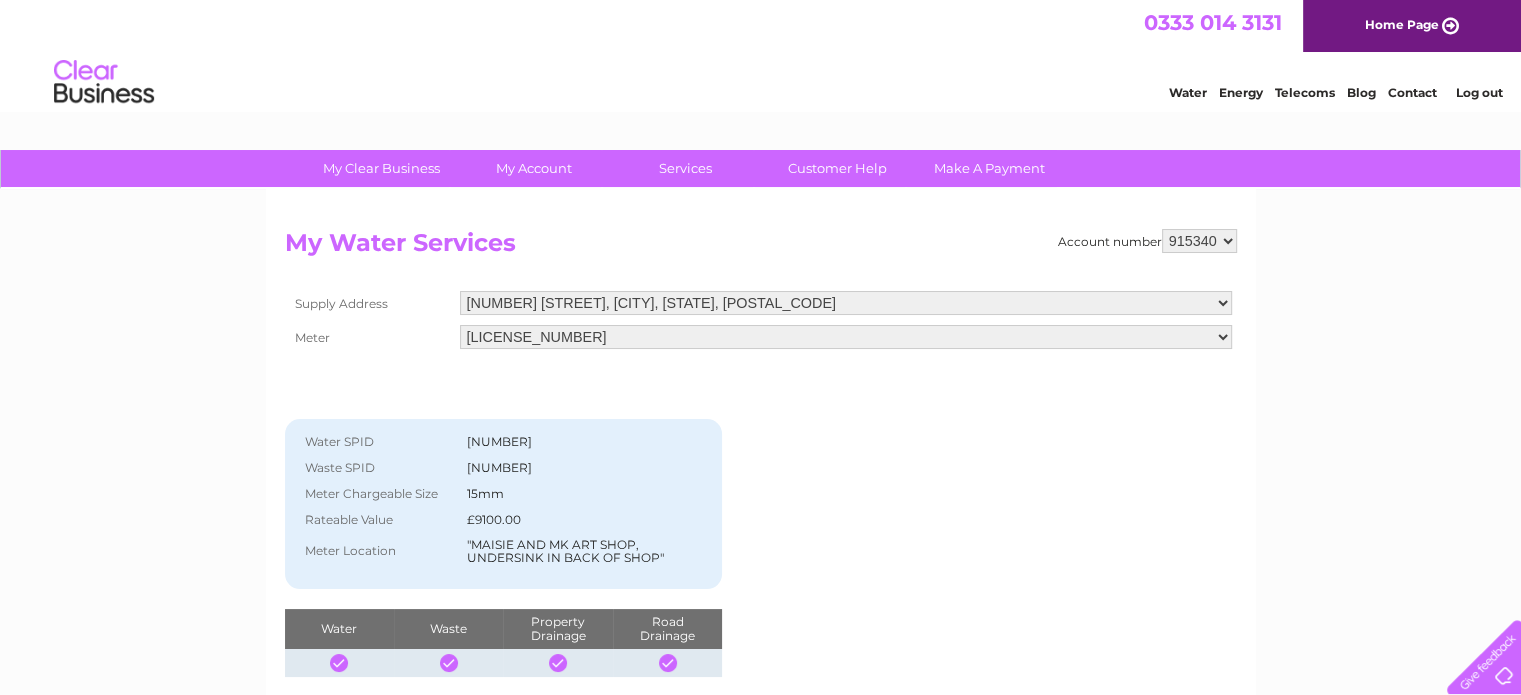 scroll, scrollTop: 0, scrollLeft: 0, axis: both 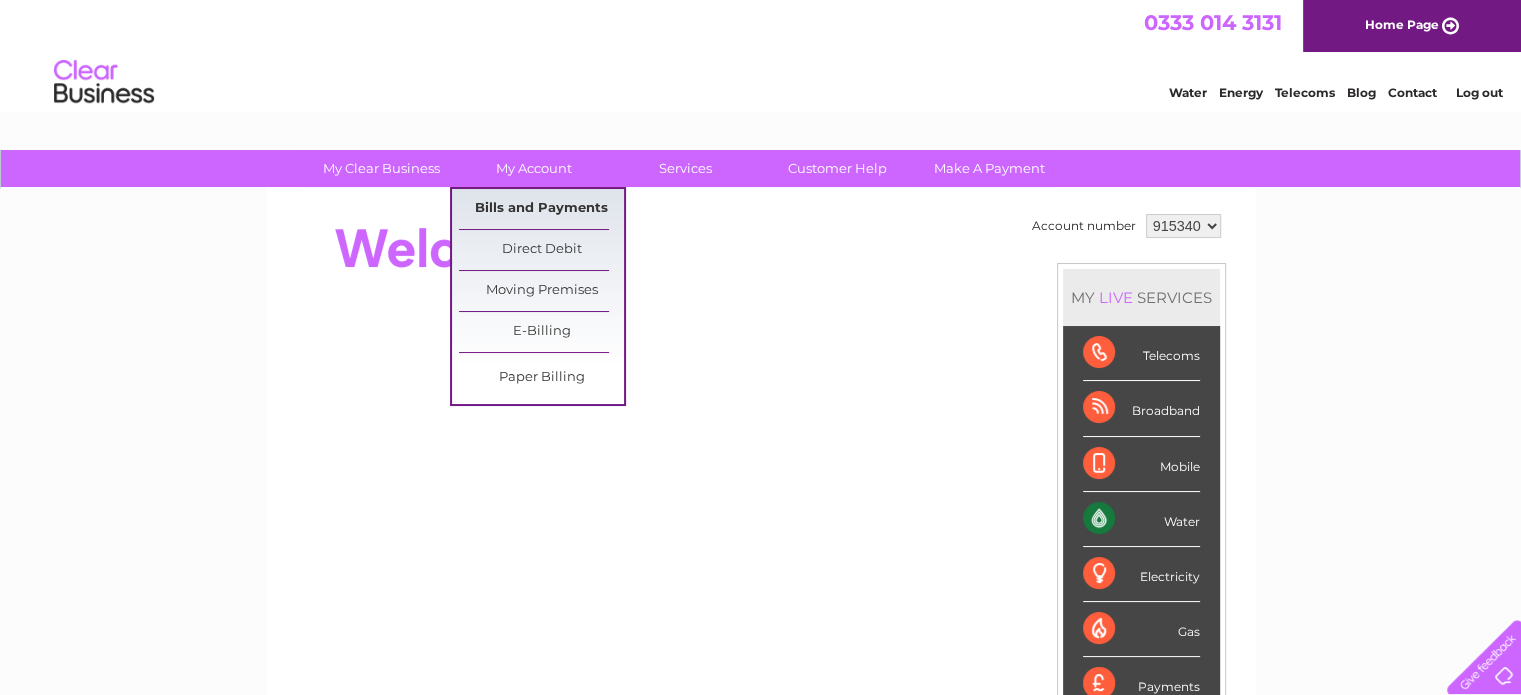 click on "Bills and Payments" at bounding box center [541, 209] 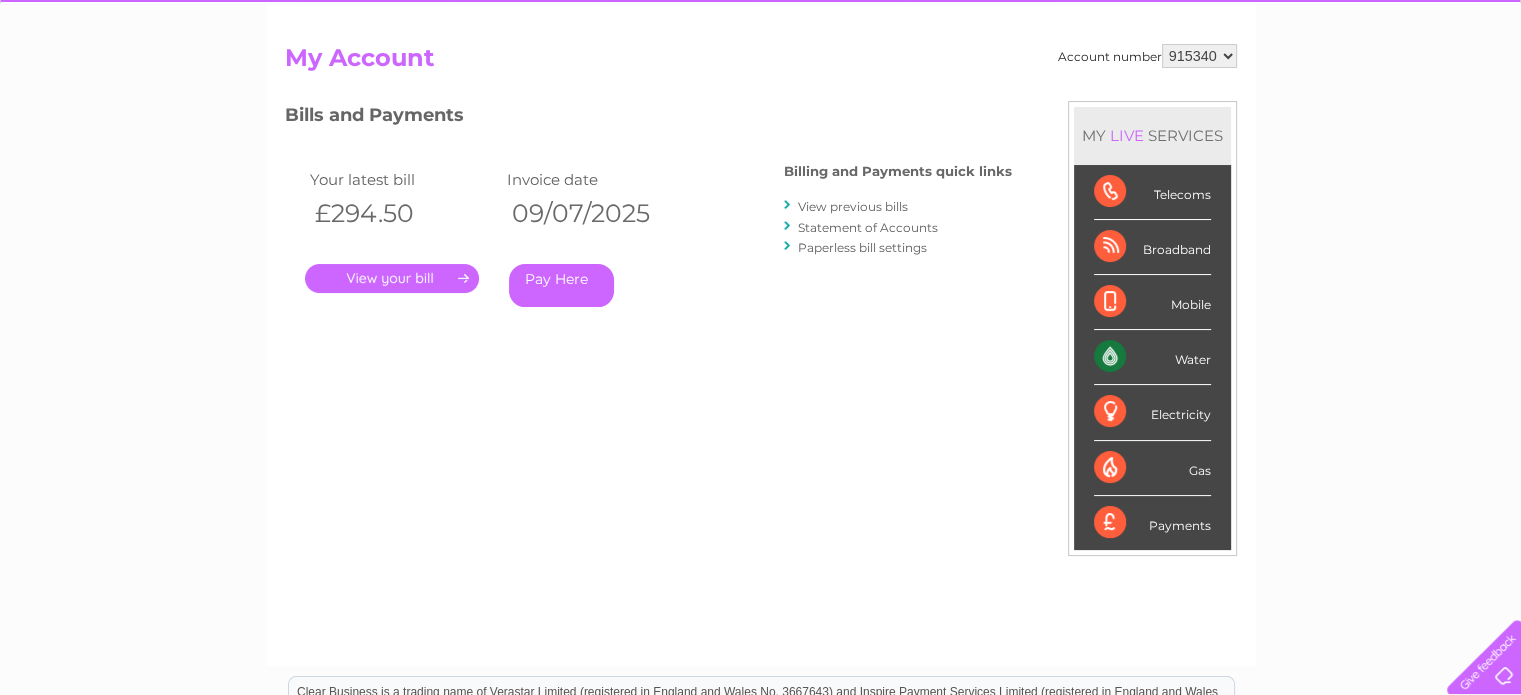 scroll, scrollTop: 0, scrollLeft: 0, axis: both 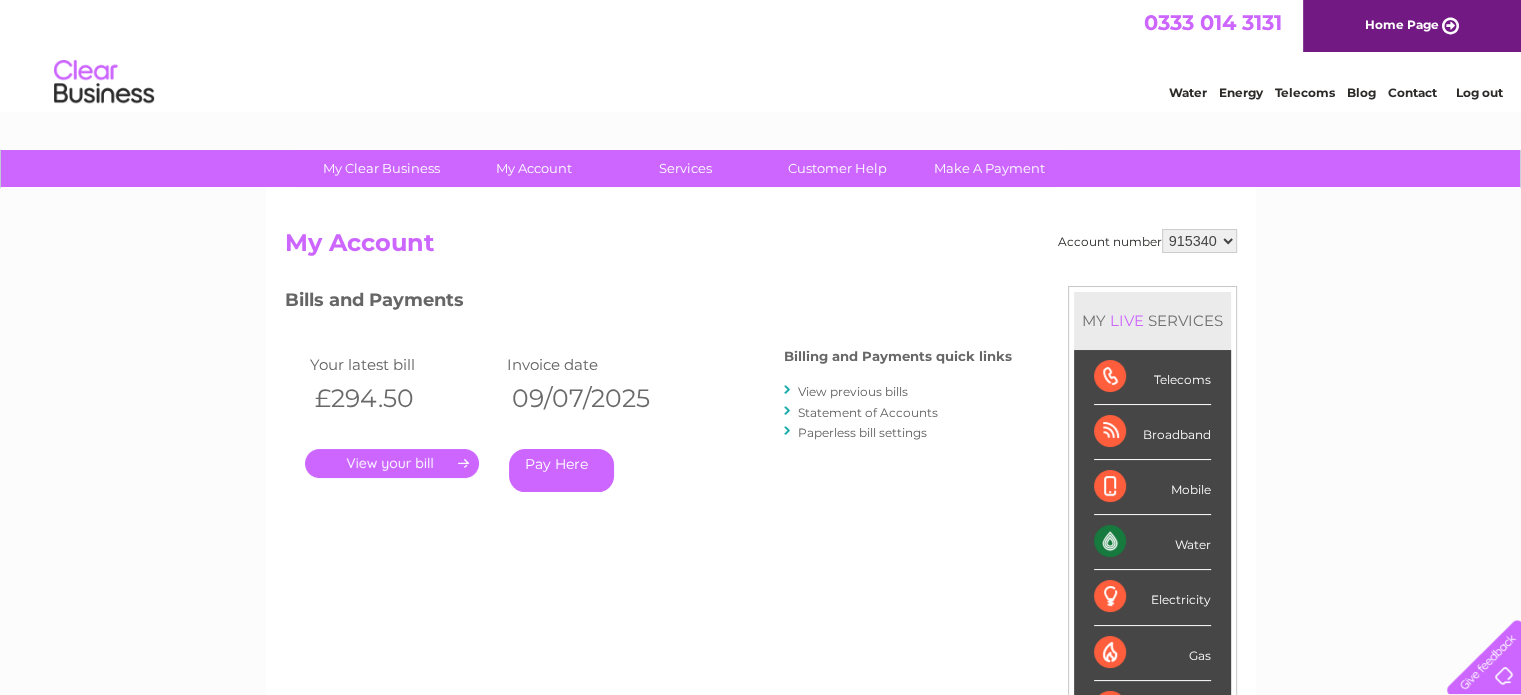 click on "." at bounding box center (392, 463) 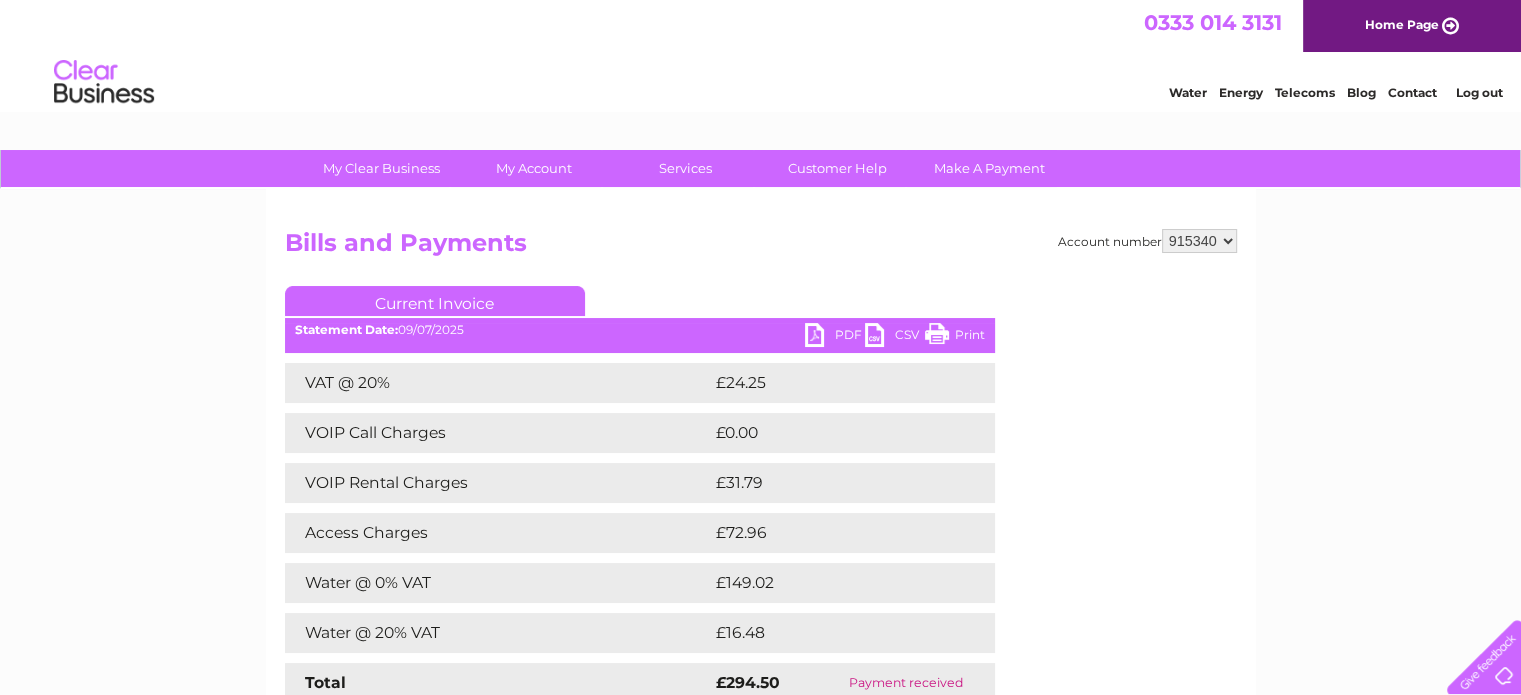scroll, scrollTop: 0, scrollLeft: 0, axis: both 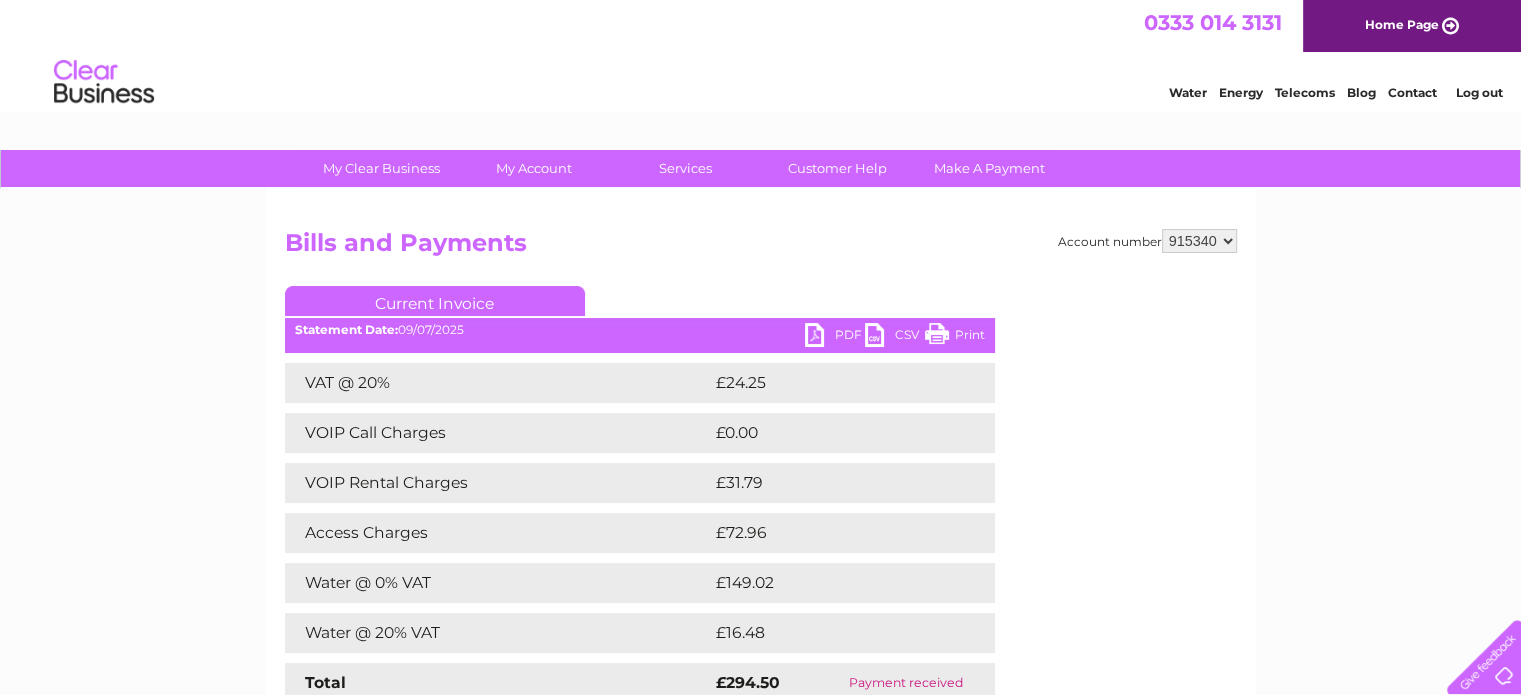 click on "PDF" at bounding box center (835, 337) 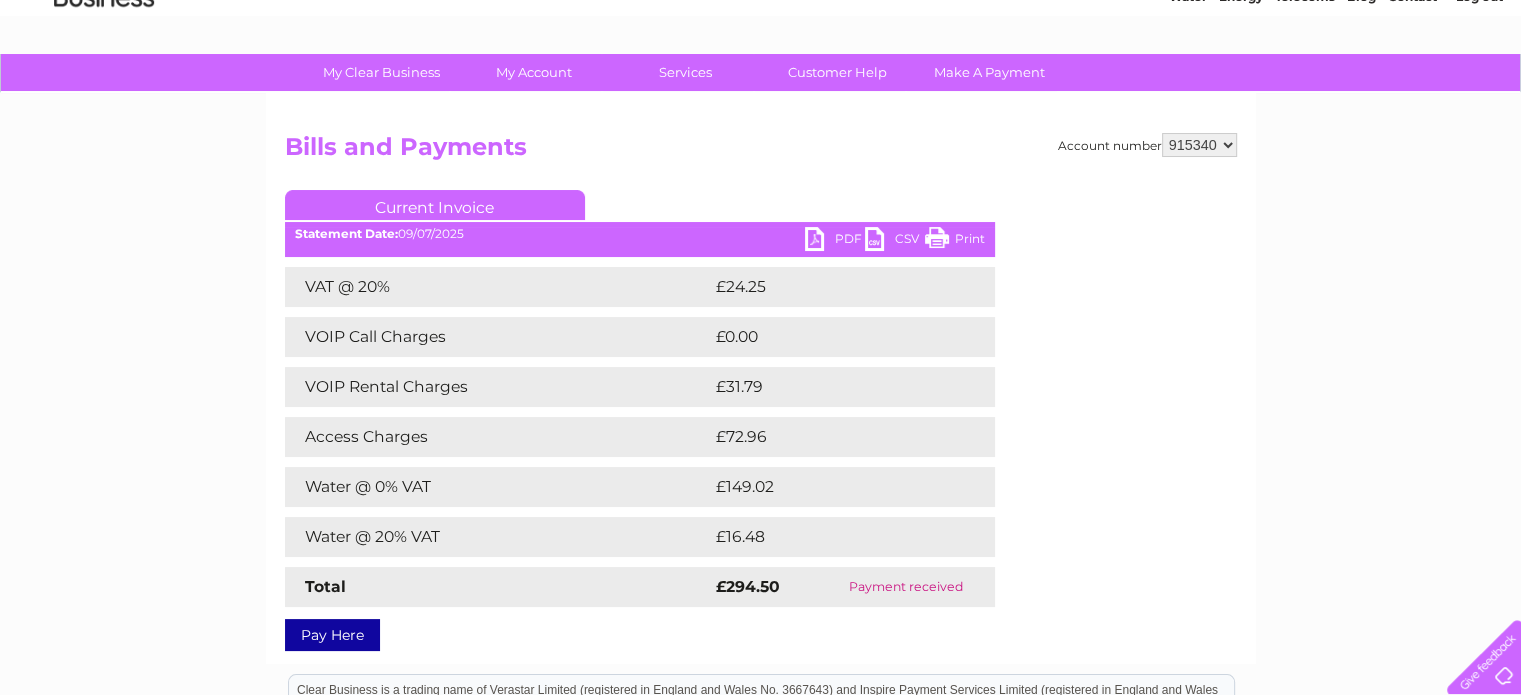 scroll, scrollTop: 0, scrollLeft: 0, axis: both 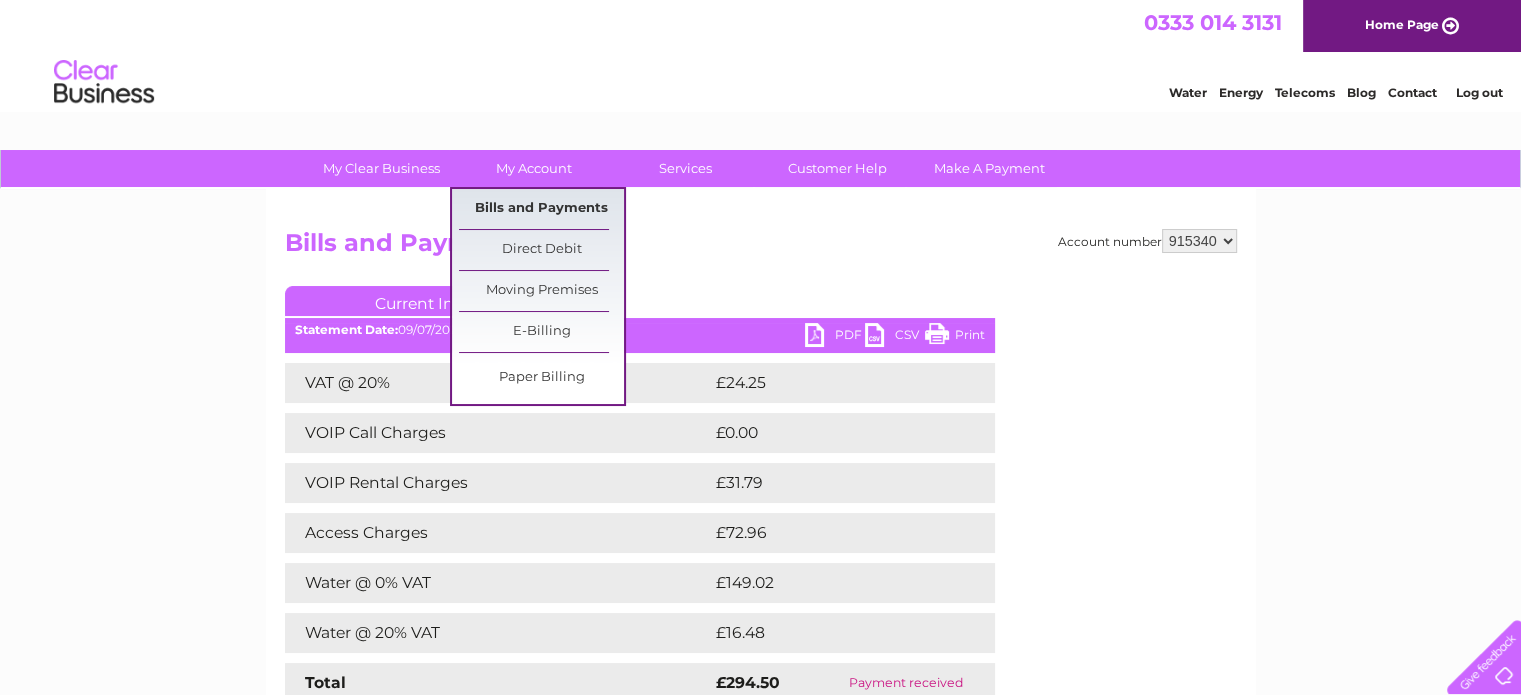 click on "Bills and Payments" at bounding box center [541, 209] 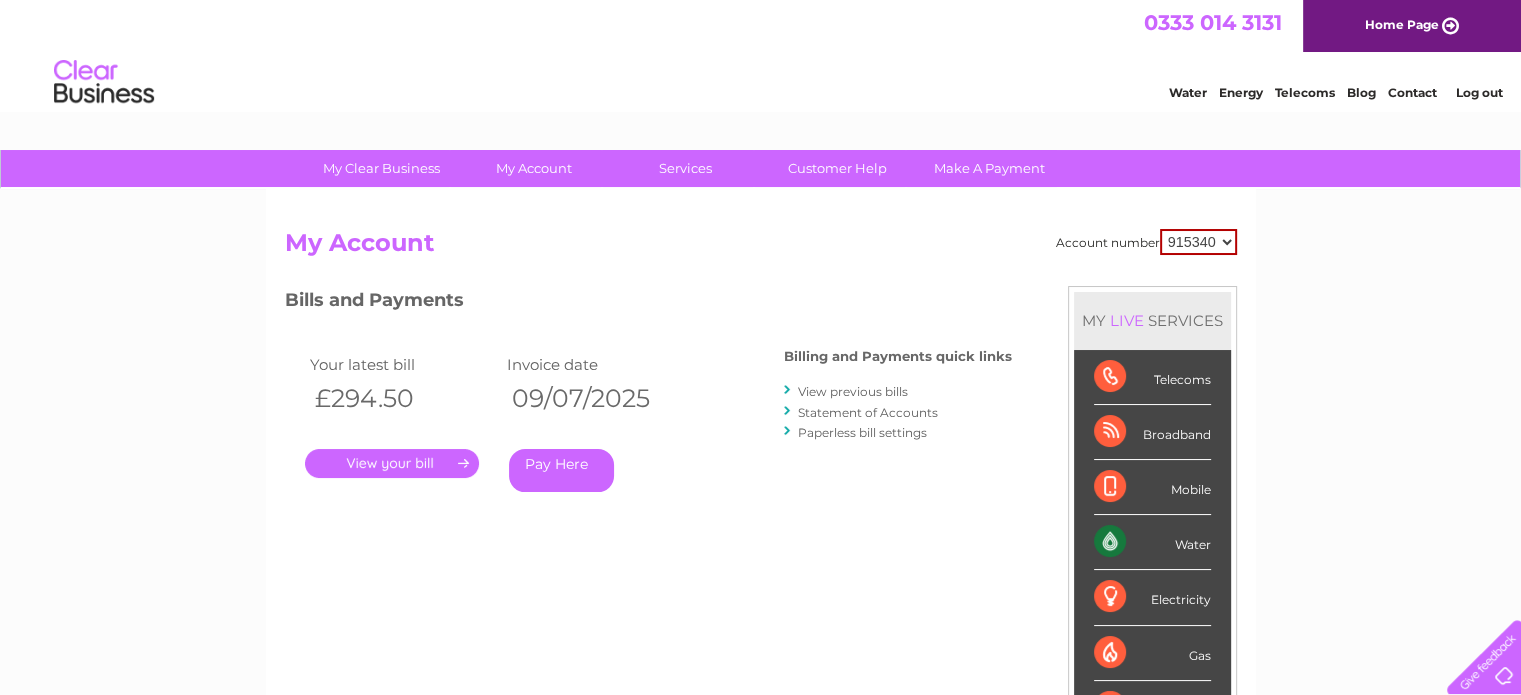 scroll, scrollTop: 0, scrollLeft: 0, axis: both 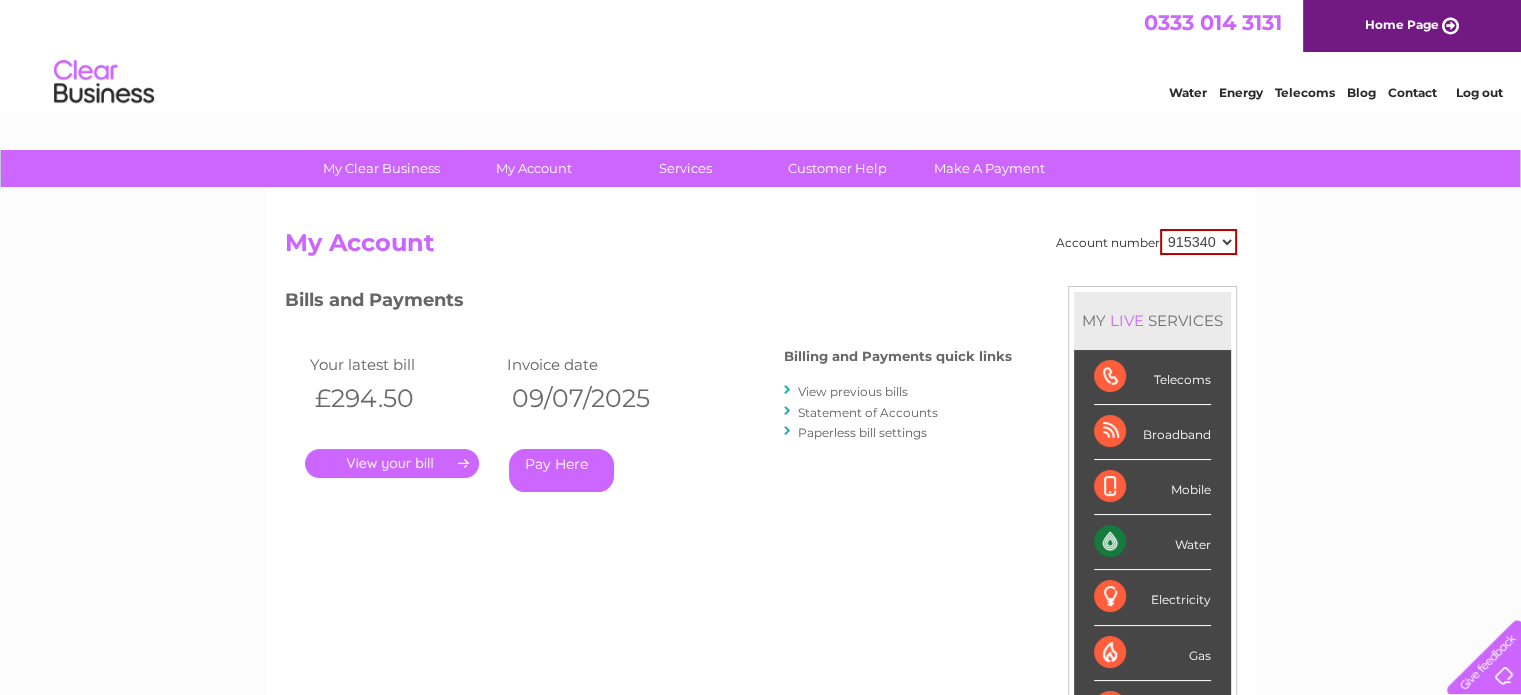 click on "." at bounding box center (392, 463) 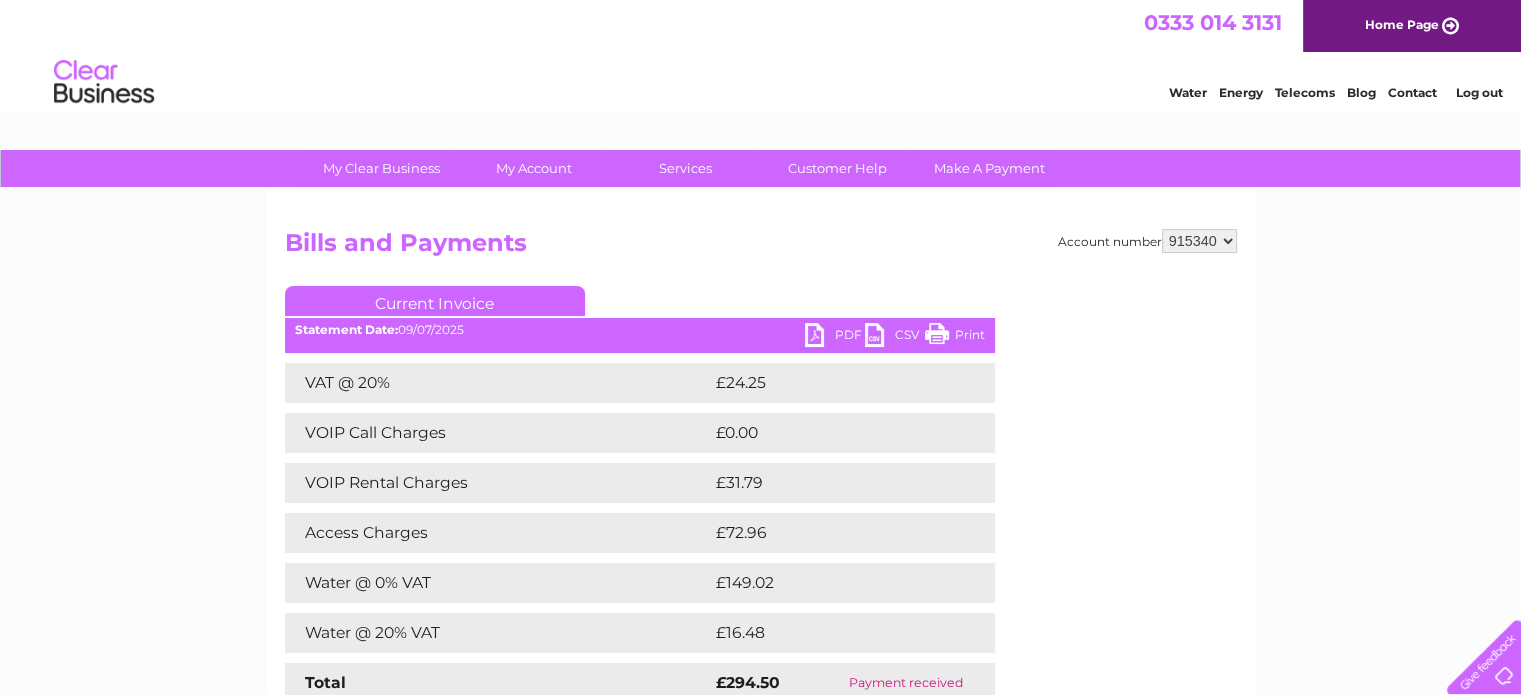 scroll, scrollTop: 0, scrollLeft: 0, axis: both 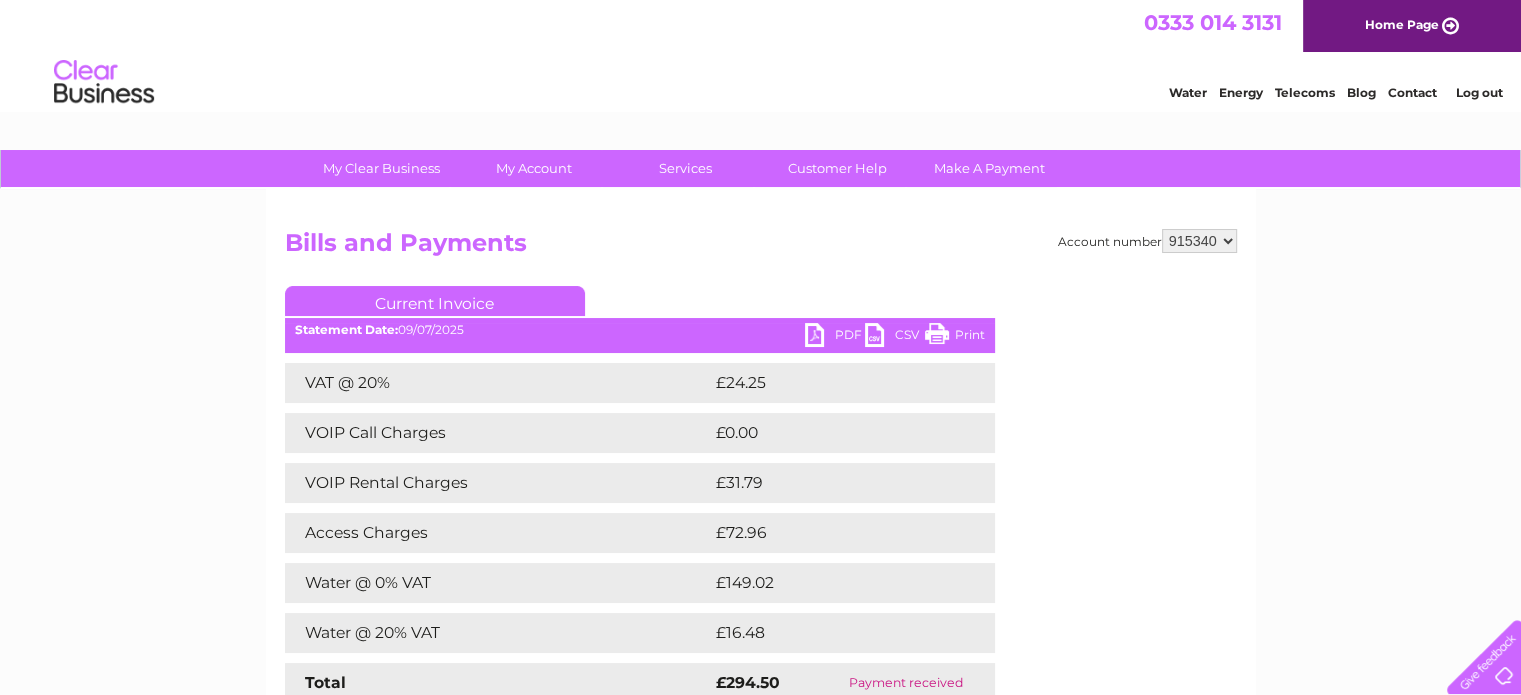 click on "PDF" at bounding box center (835, 337) 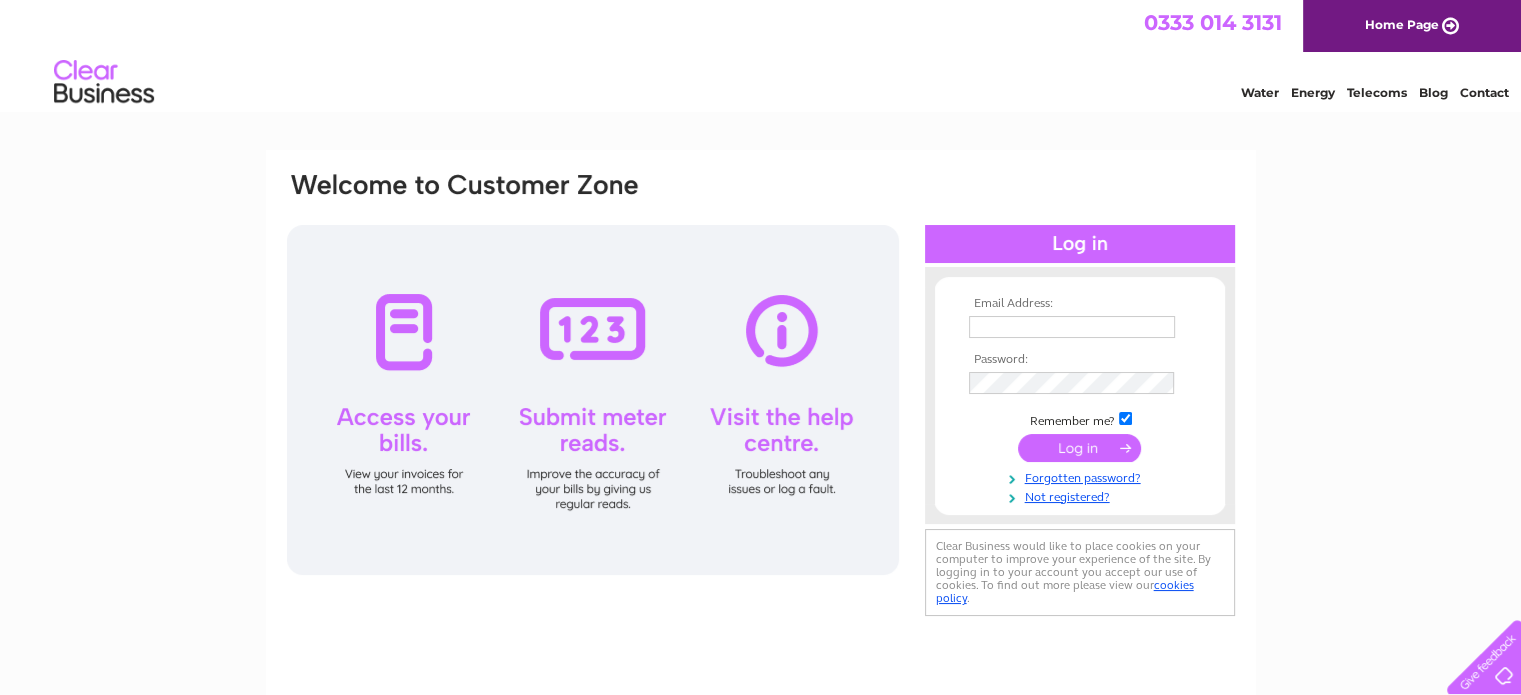 scroll, scrollTop: 0, scrollLeft: 0, axis: both 